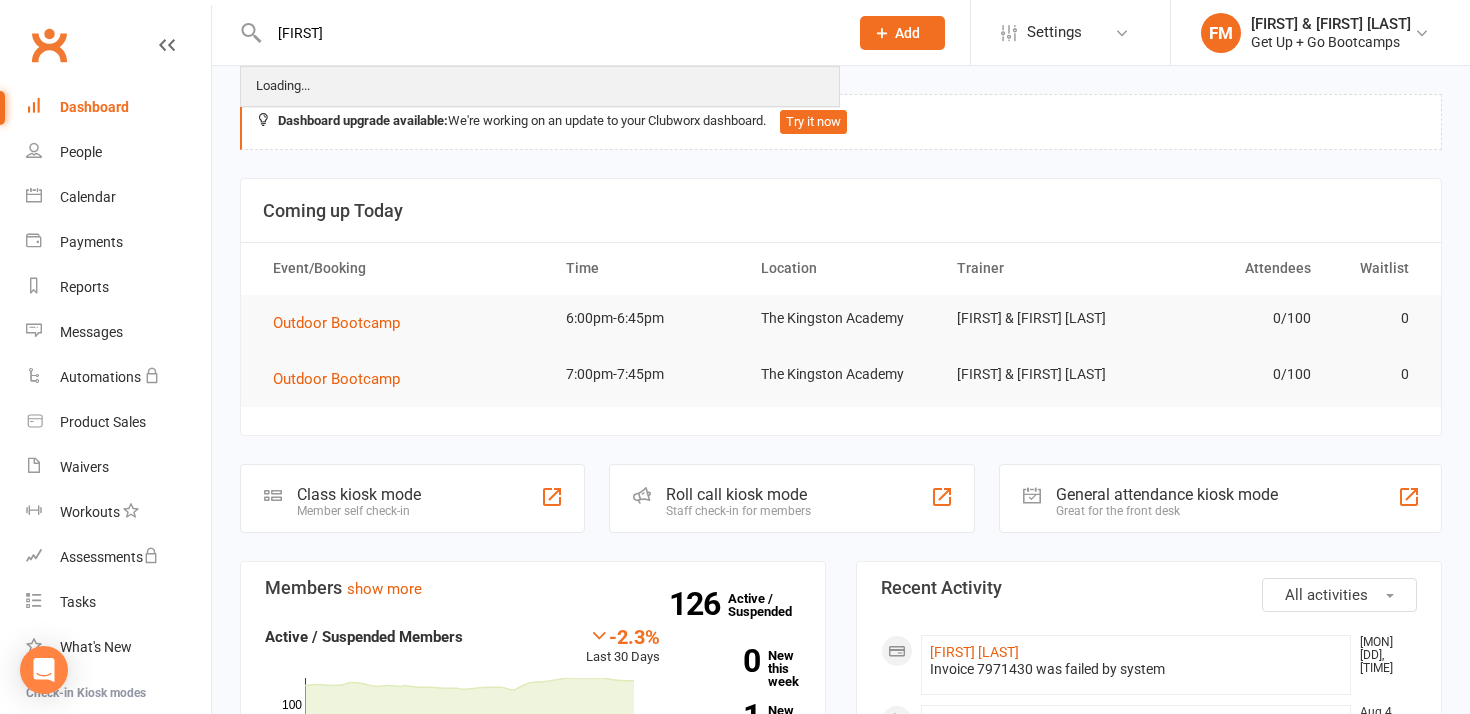 scroll, scrollTop: 0, scrollLeft: 0, axis: both 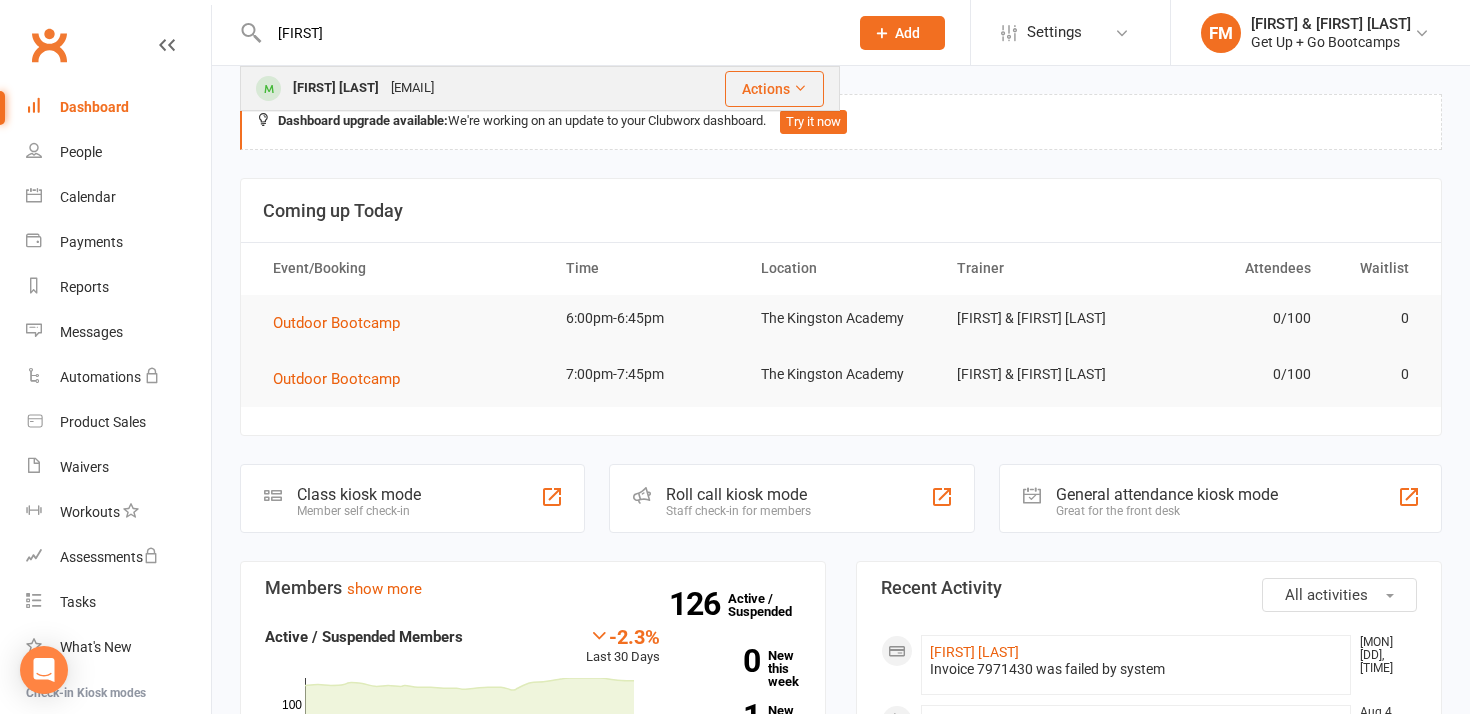type on "[FIRST]" 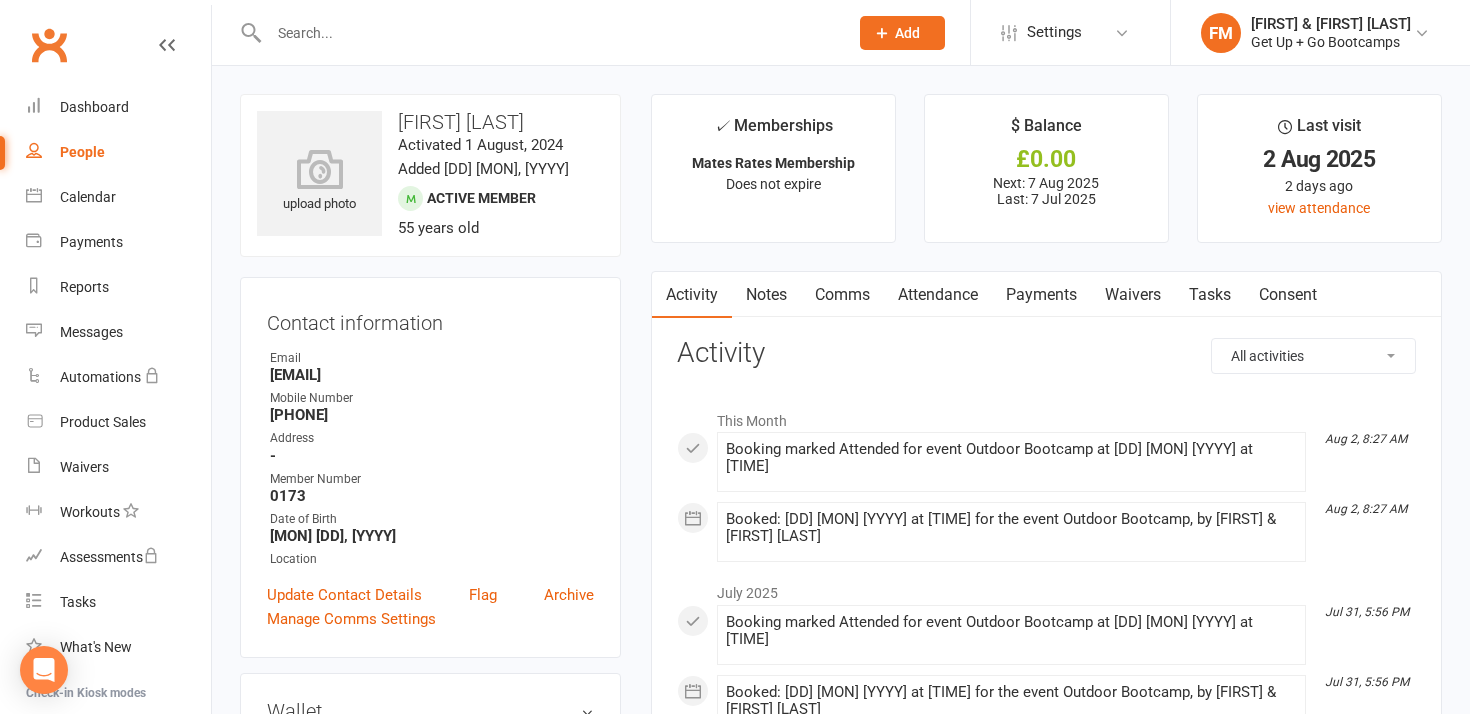 click on "Attendance" at bounding box center (938, 295) 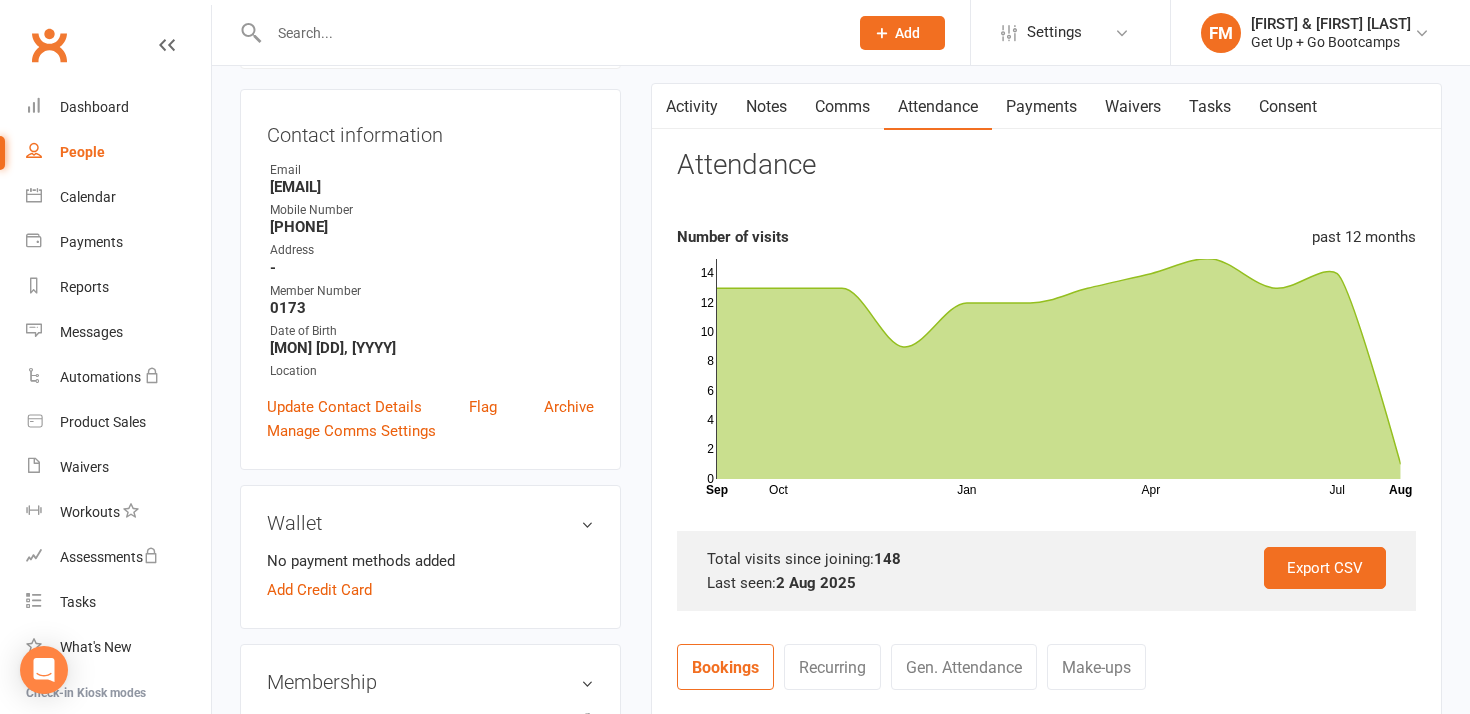 scroll, scrollTop: 94, scrollLeft: 0, axis: vertical 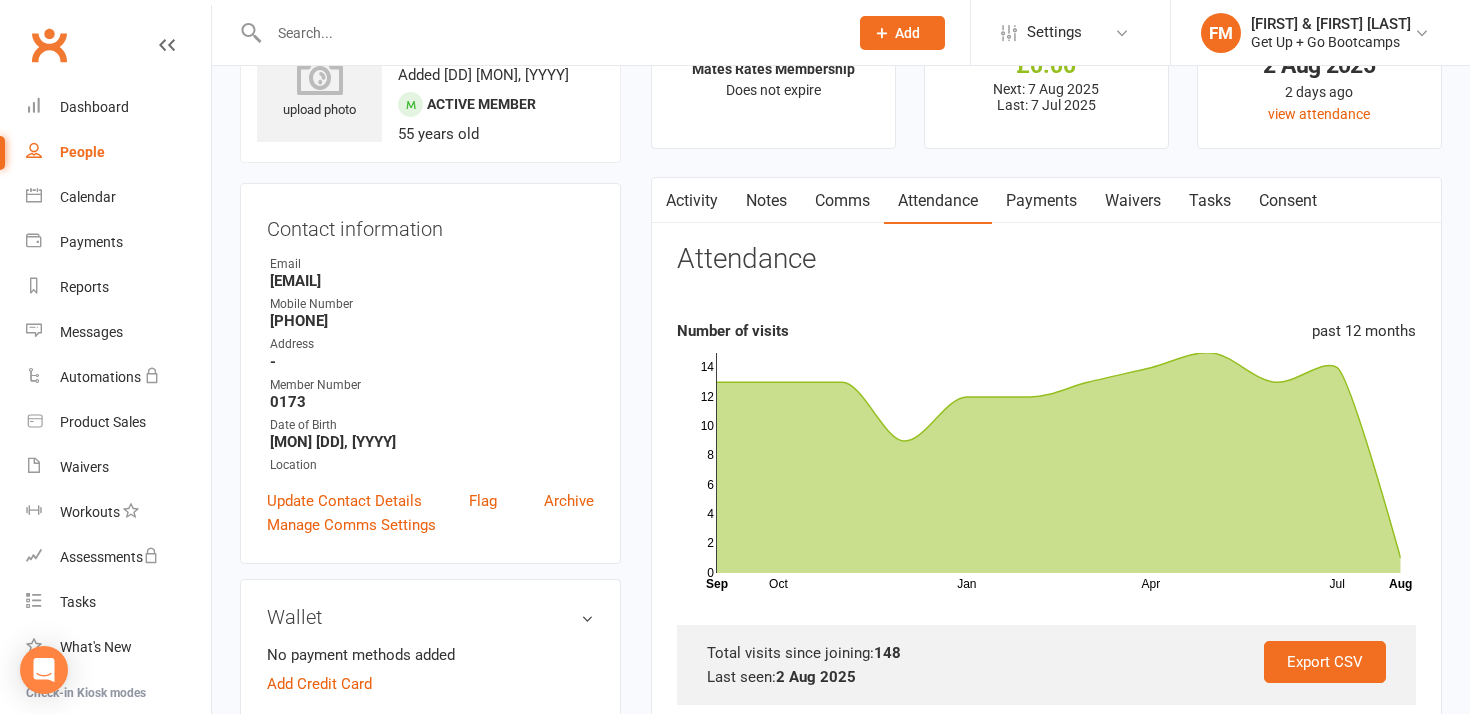 click on "Notes" at bounding box center (766, 201) 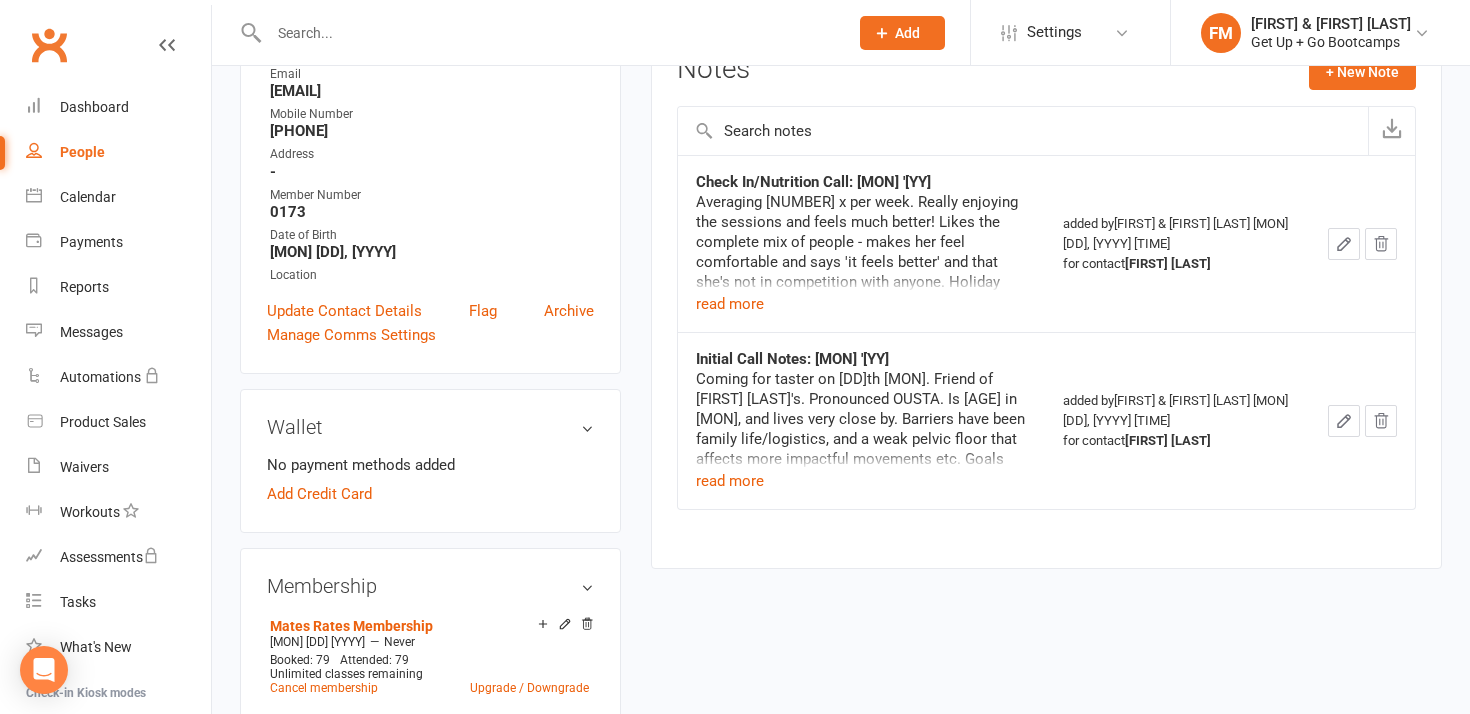 scroll, scrollTop: 302, scrollLeft: 0, axis: vertical 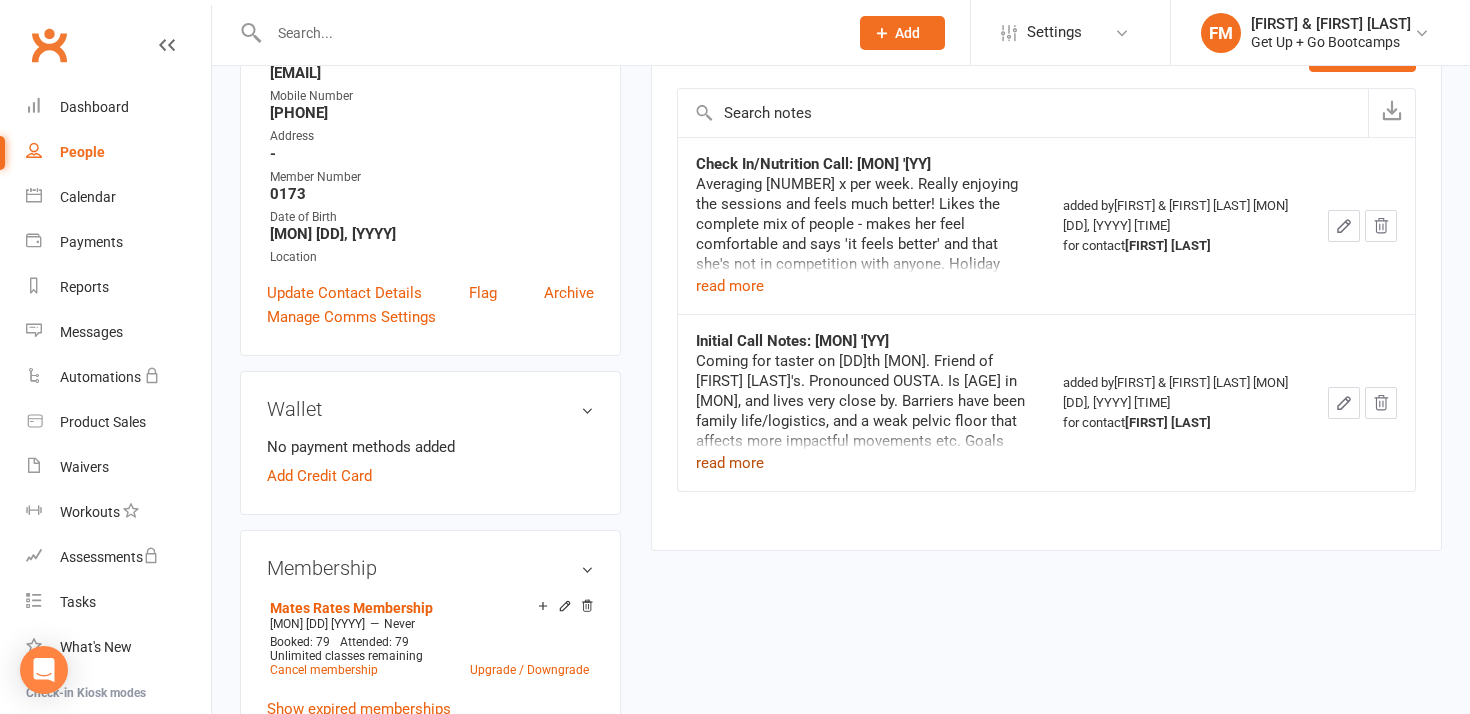 click on "read more" at bounding box center [730, 463] 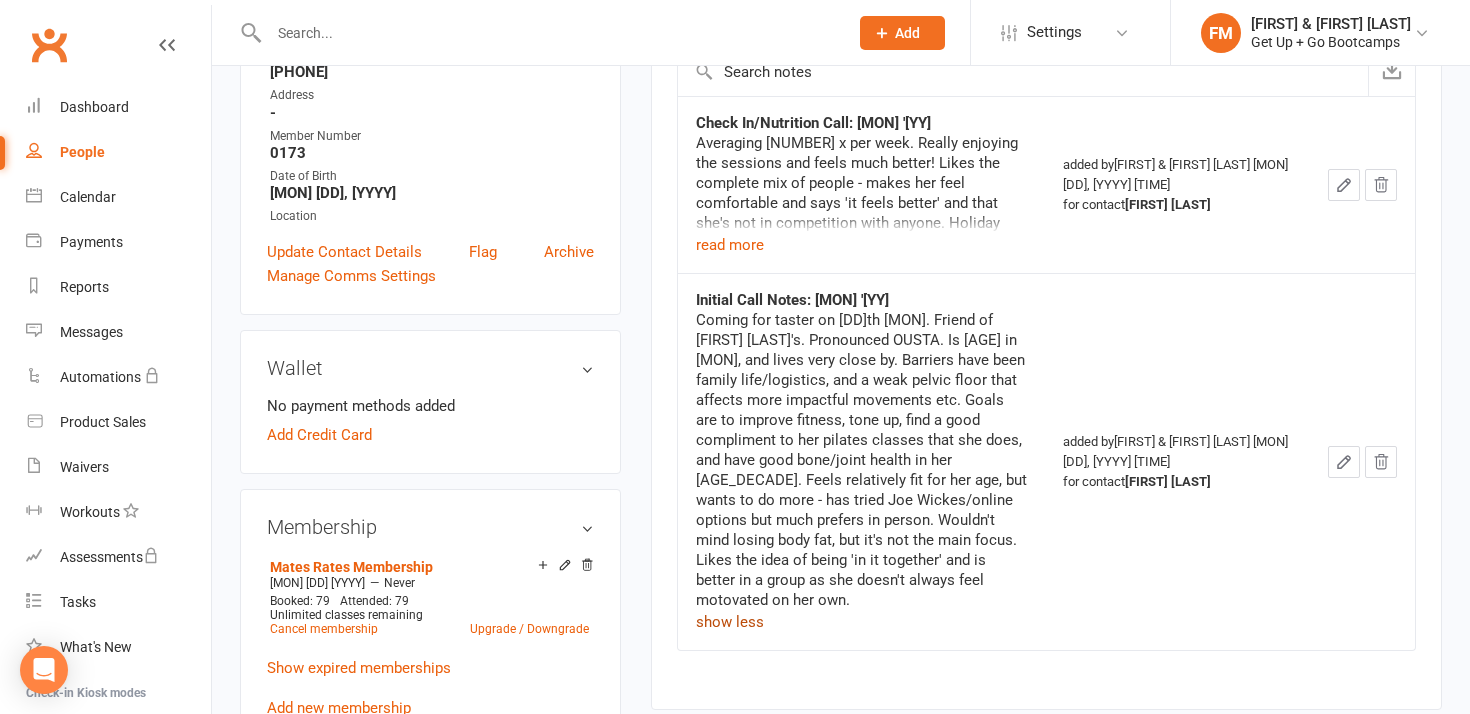 scroll, scrollTop: 337, scrollLeft: 0, axis: vertical 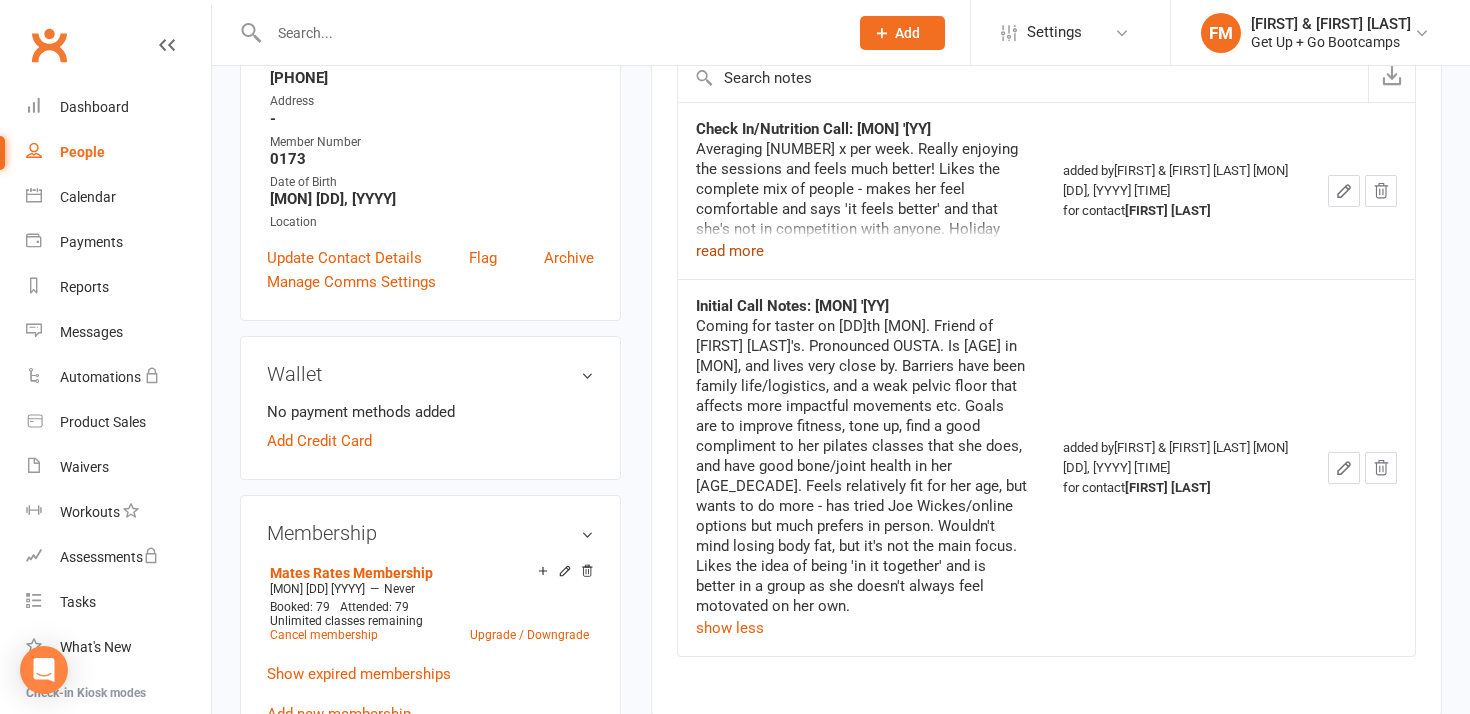 click on "read more" at bounding box center [730, 251] 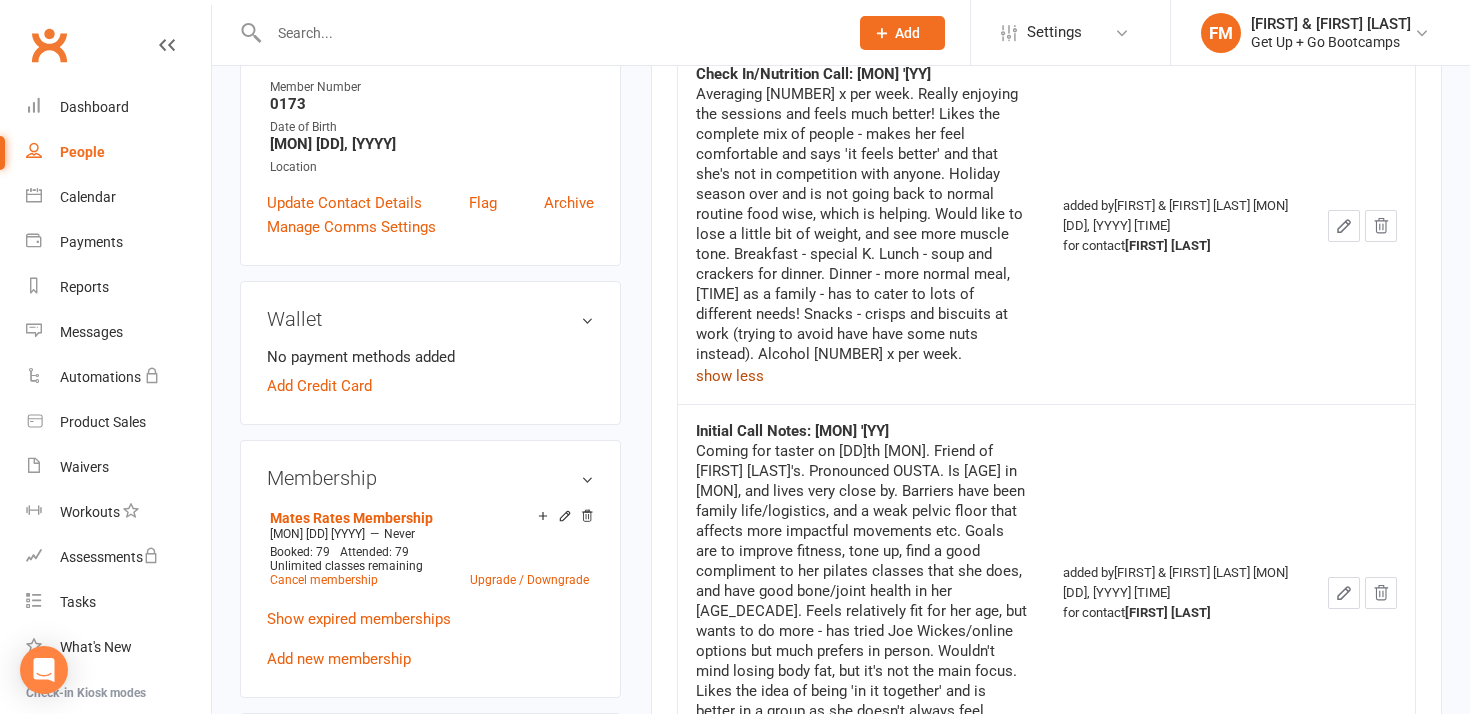 scroll, scrollTop: 397, scrollLeft: 0, axis: vertical 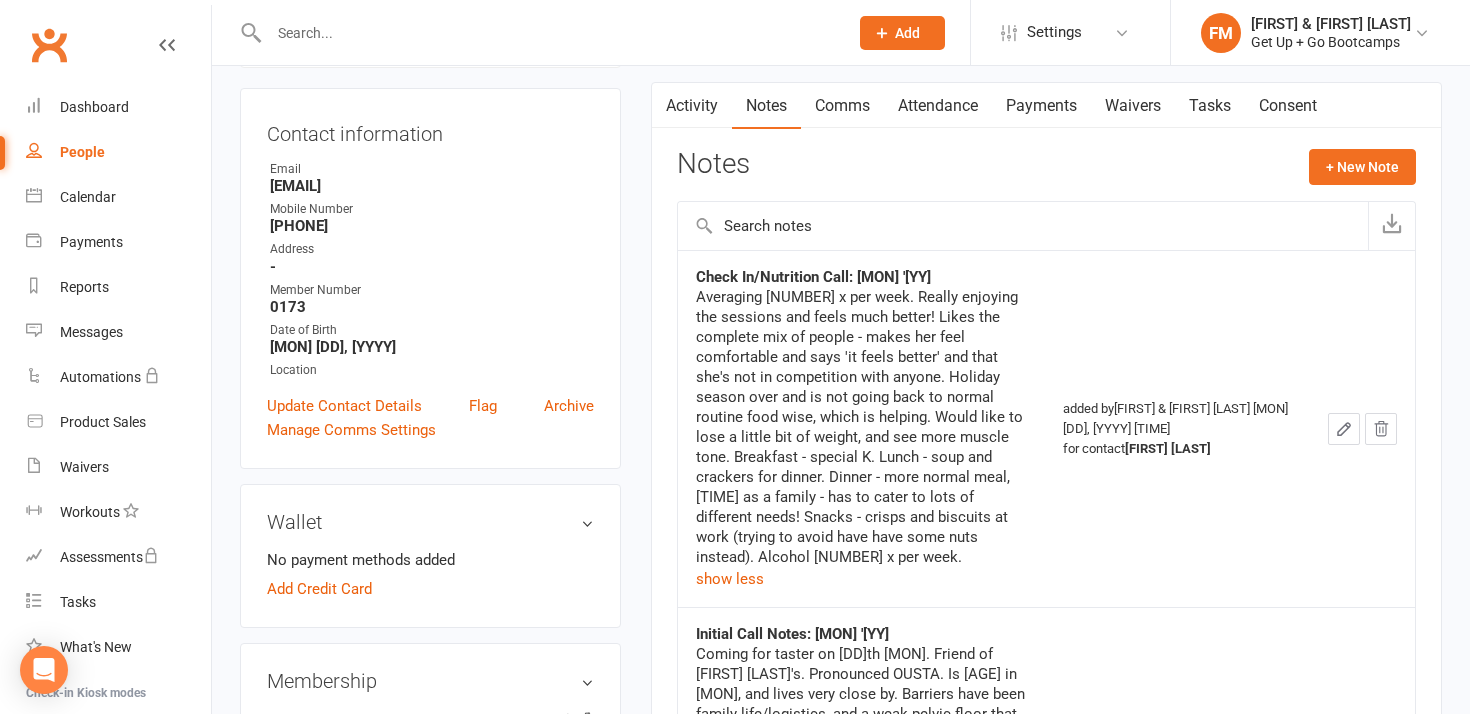 click at bounding box center (548, 33) 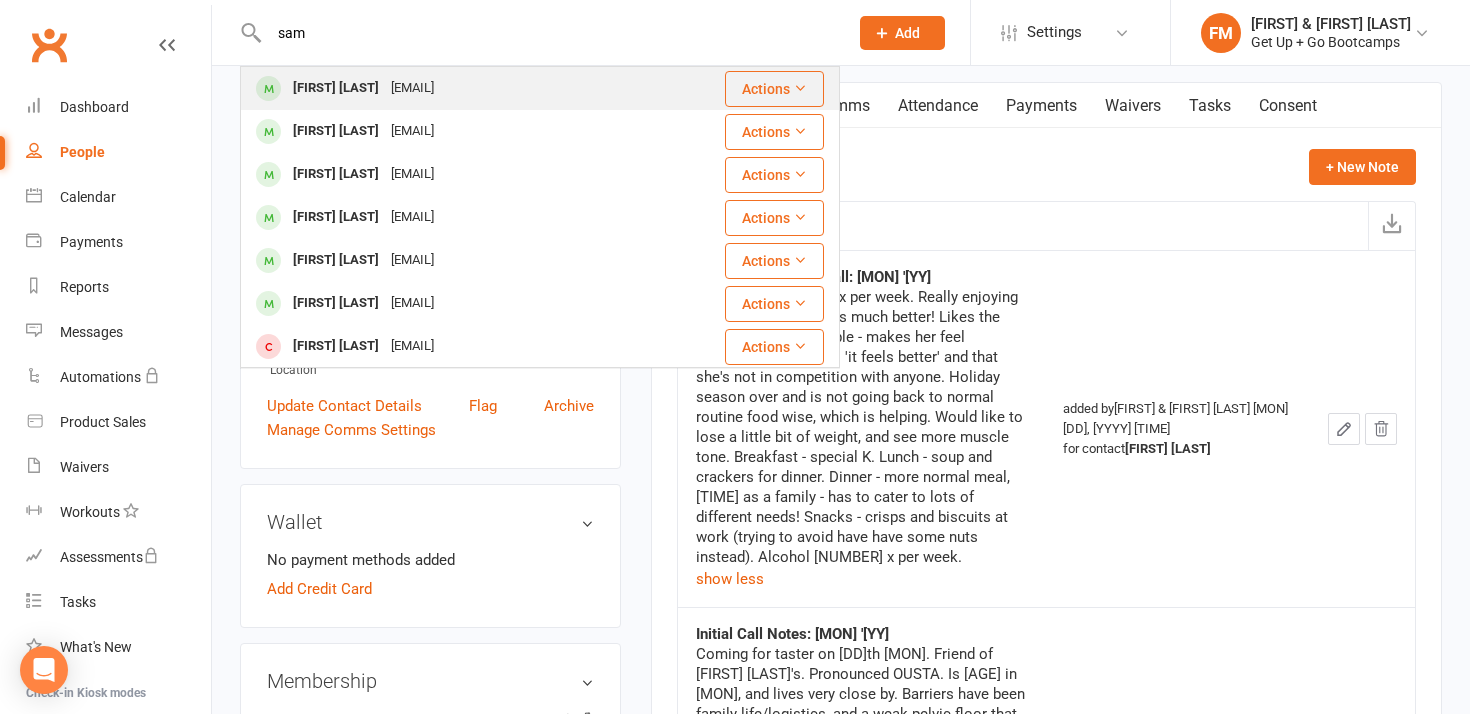 type on "sam" 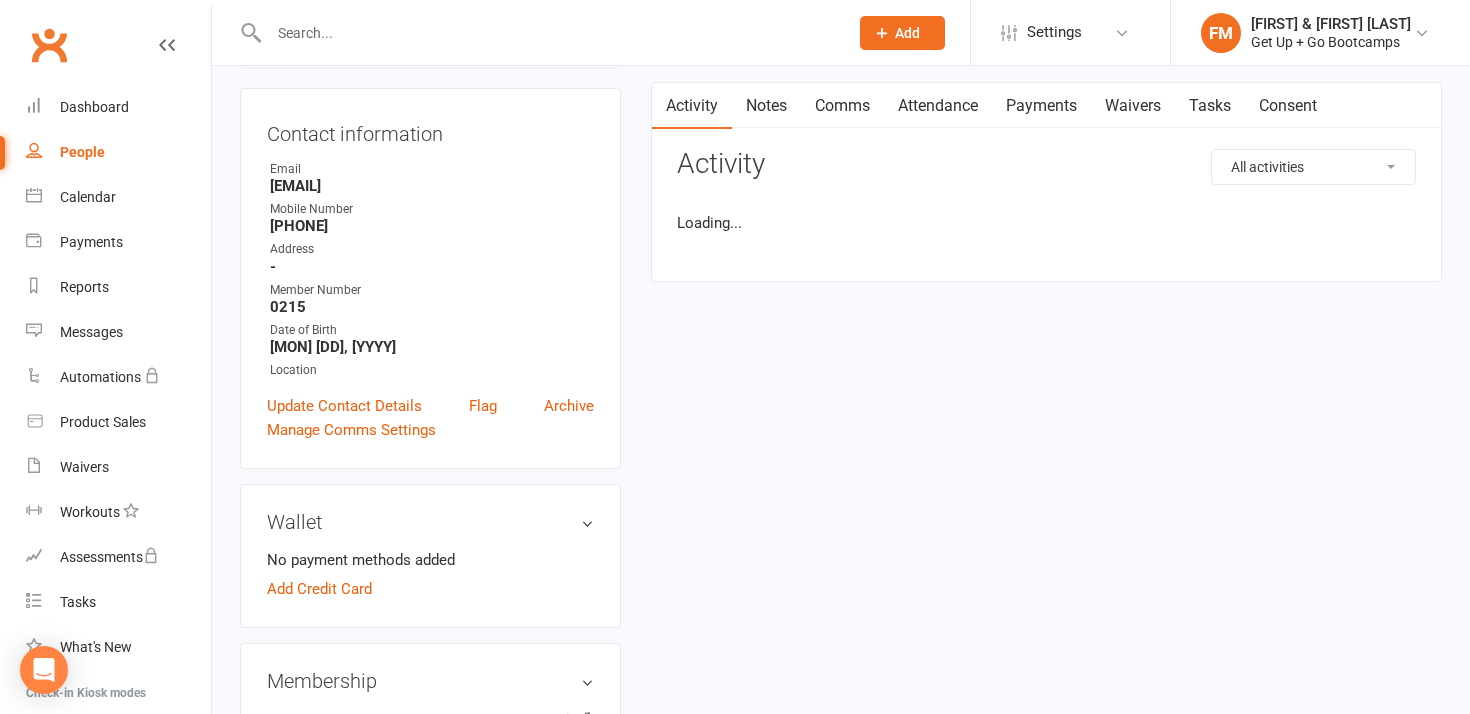 scroll, scrollTop: 0, scrollLeft: 0, axis: both 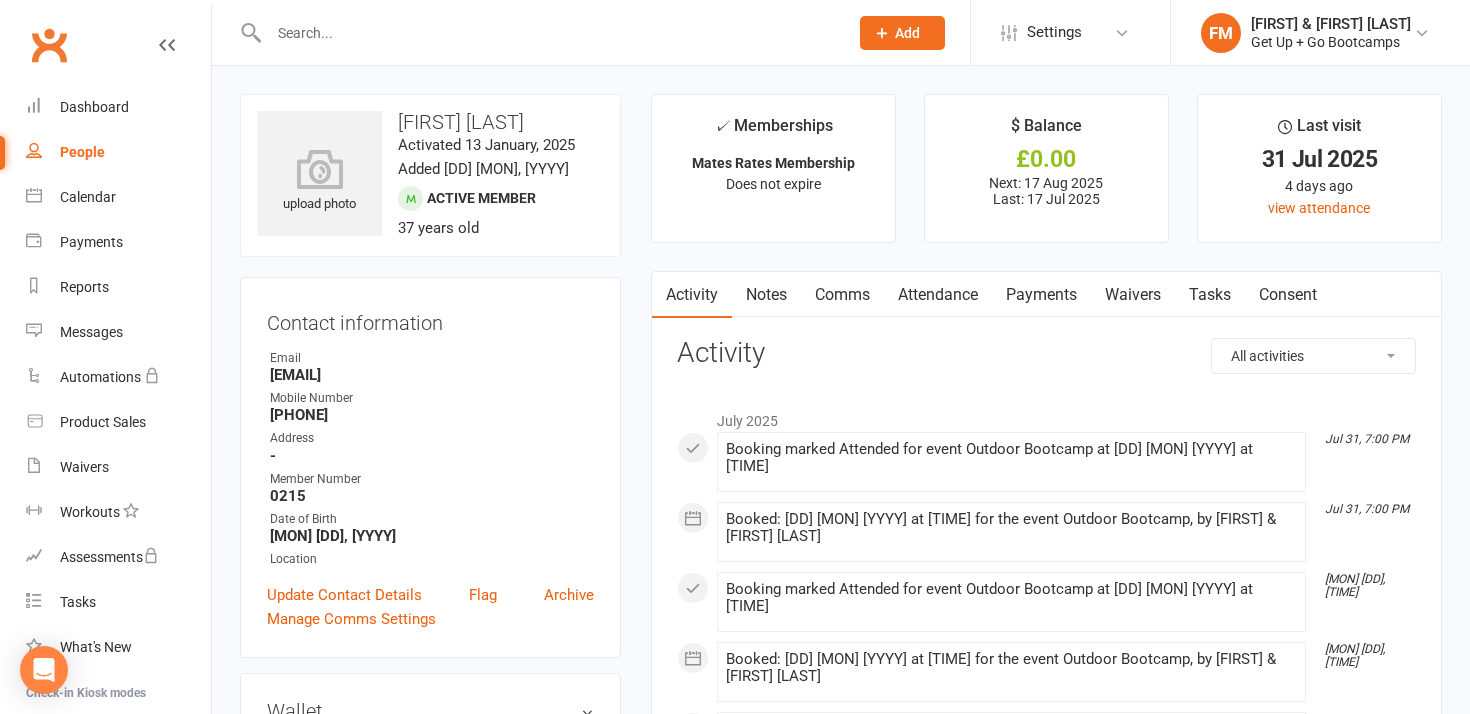 click on "Notes" at bounding box center [766, 295] 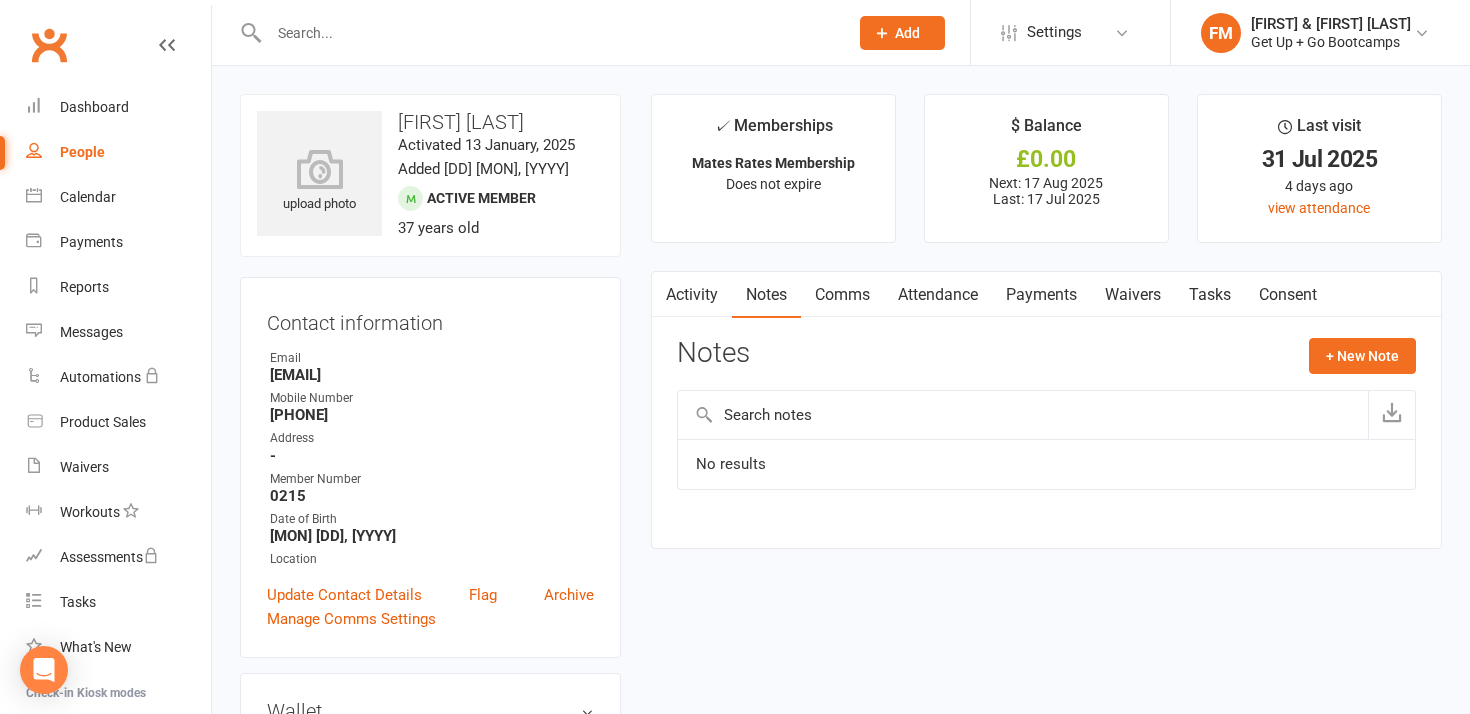 click on "Waivers" at bounding box center (1133, 295) 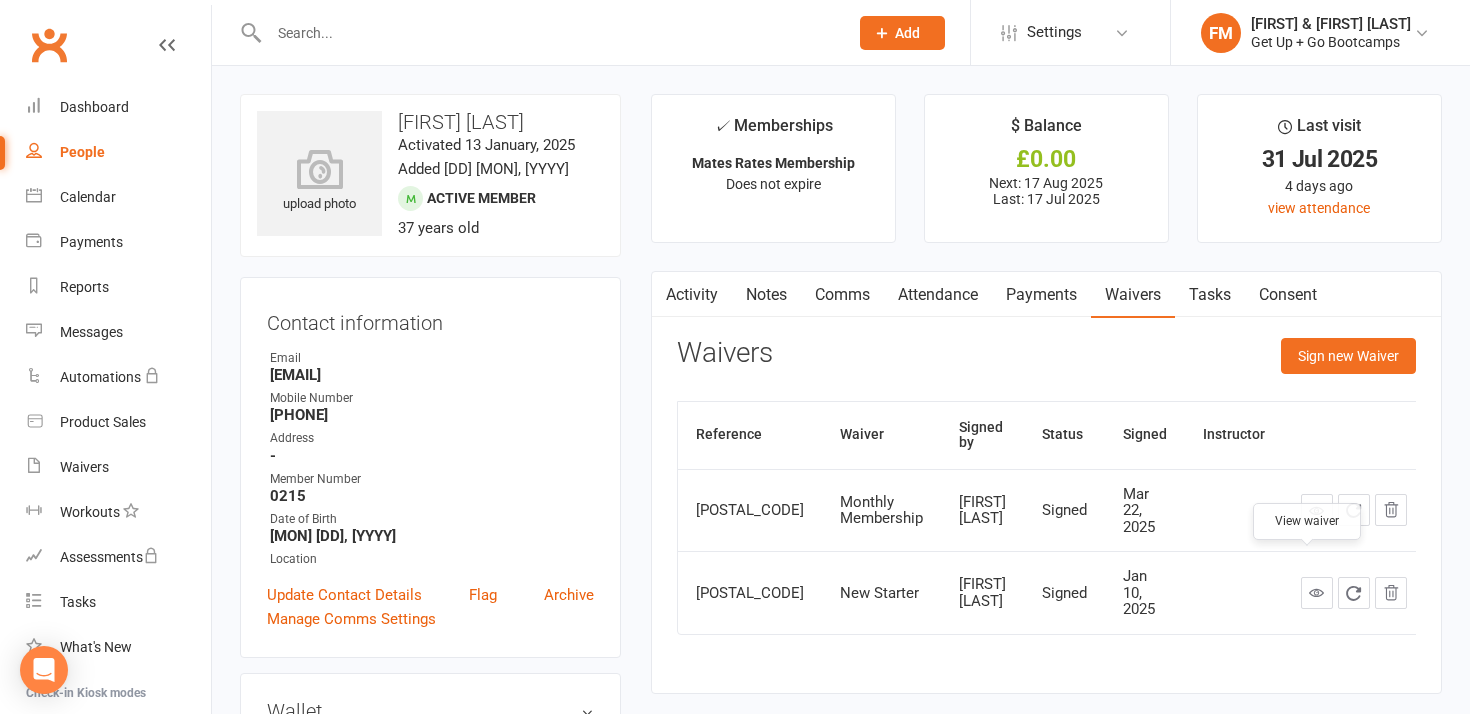 click at bounding box center (1316, 592) 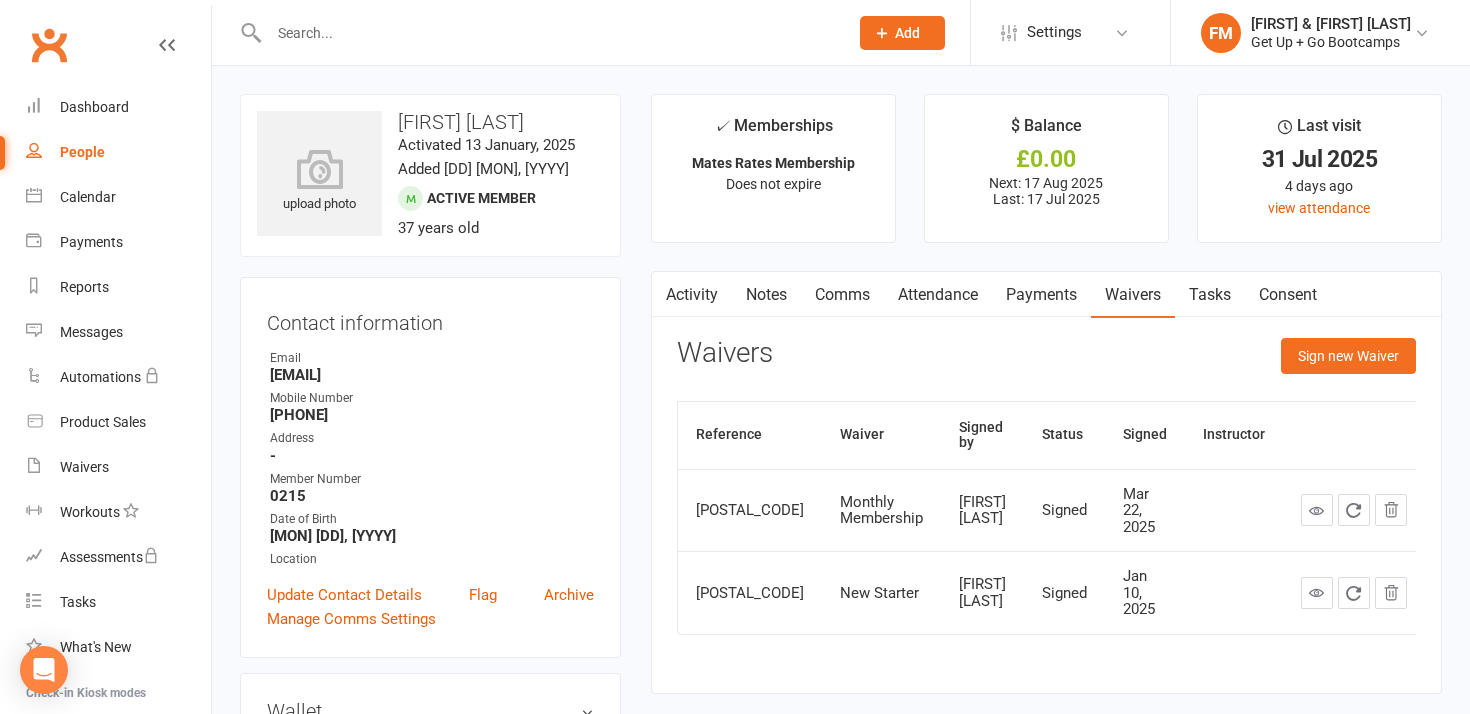 click on "Notes" at bounding box center (766, 295) 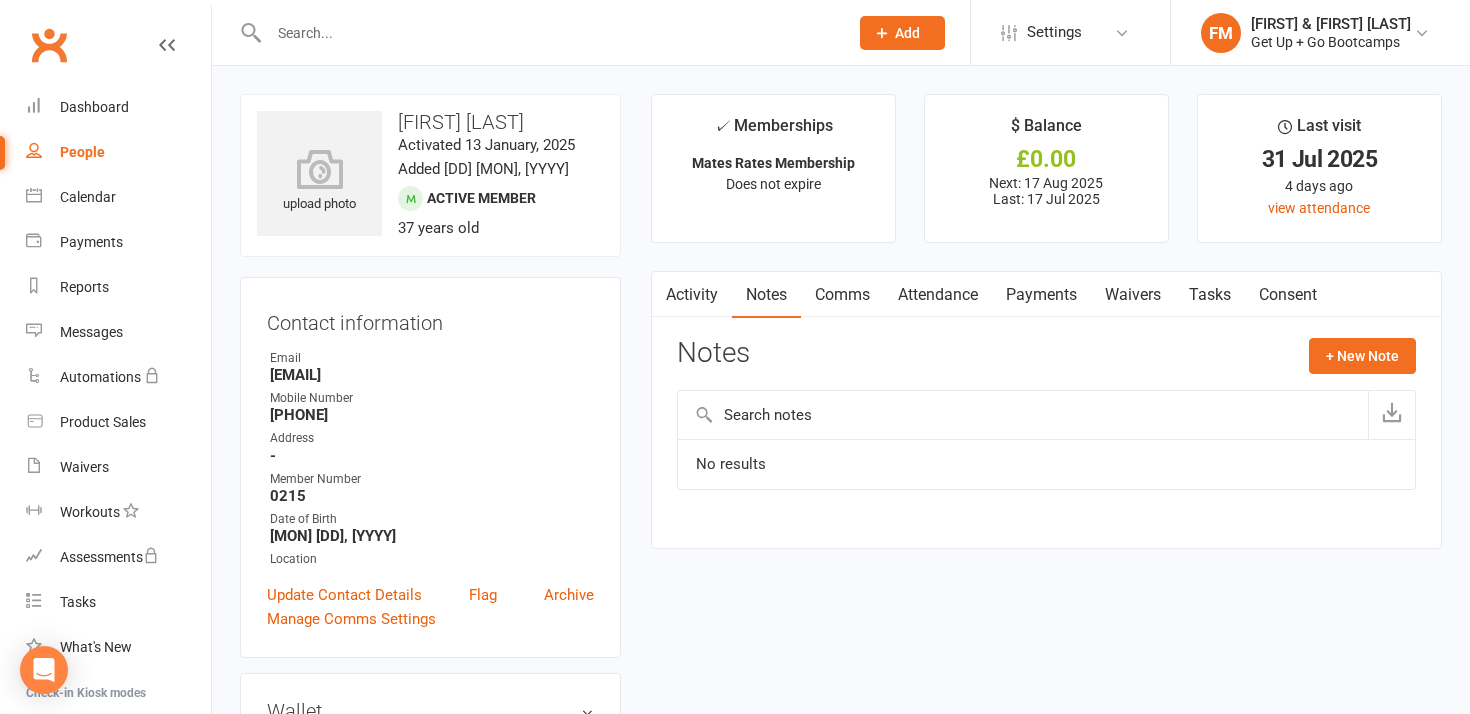 click at bounding box center [548, 33] 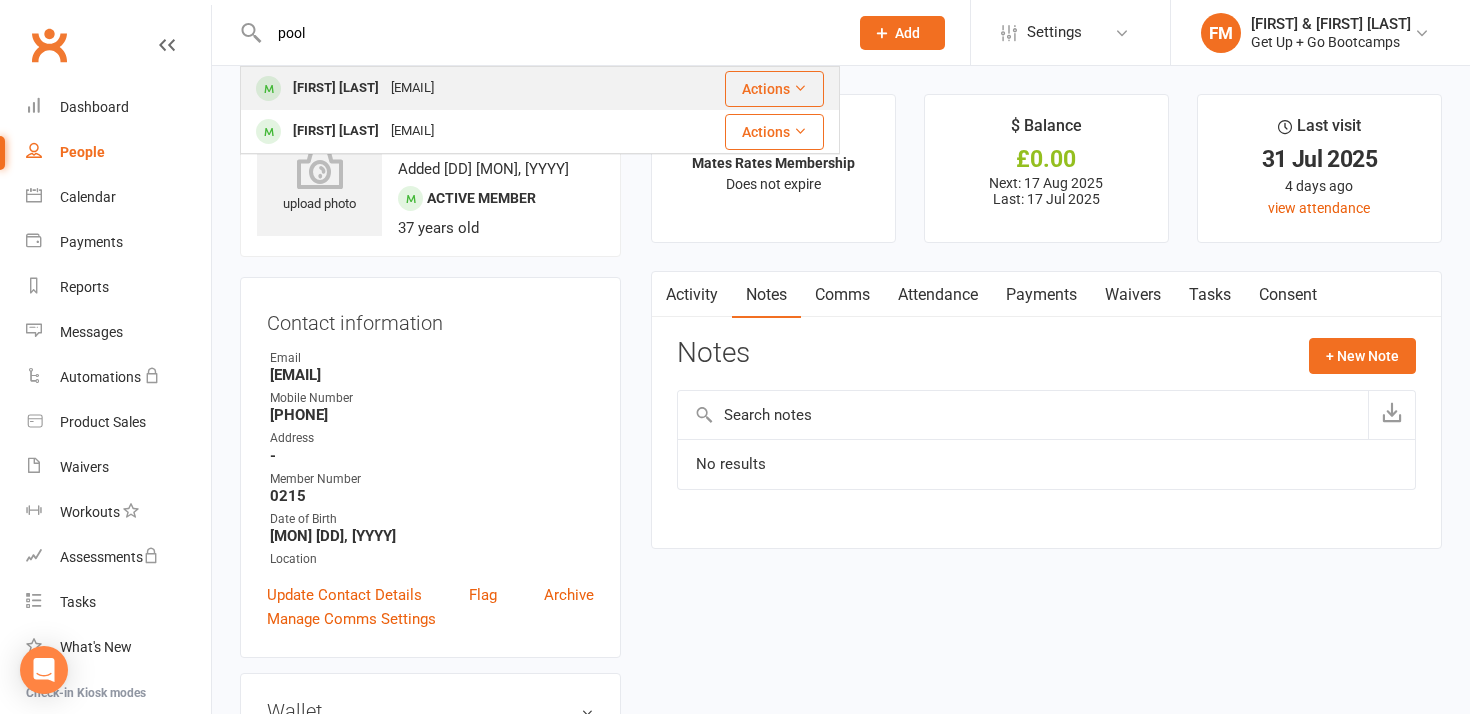 type on "pool" 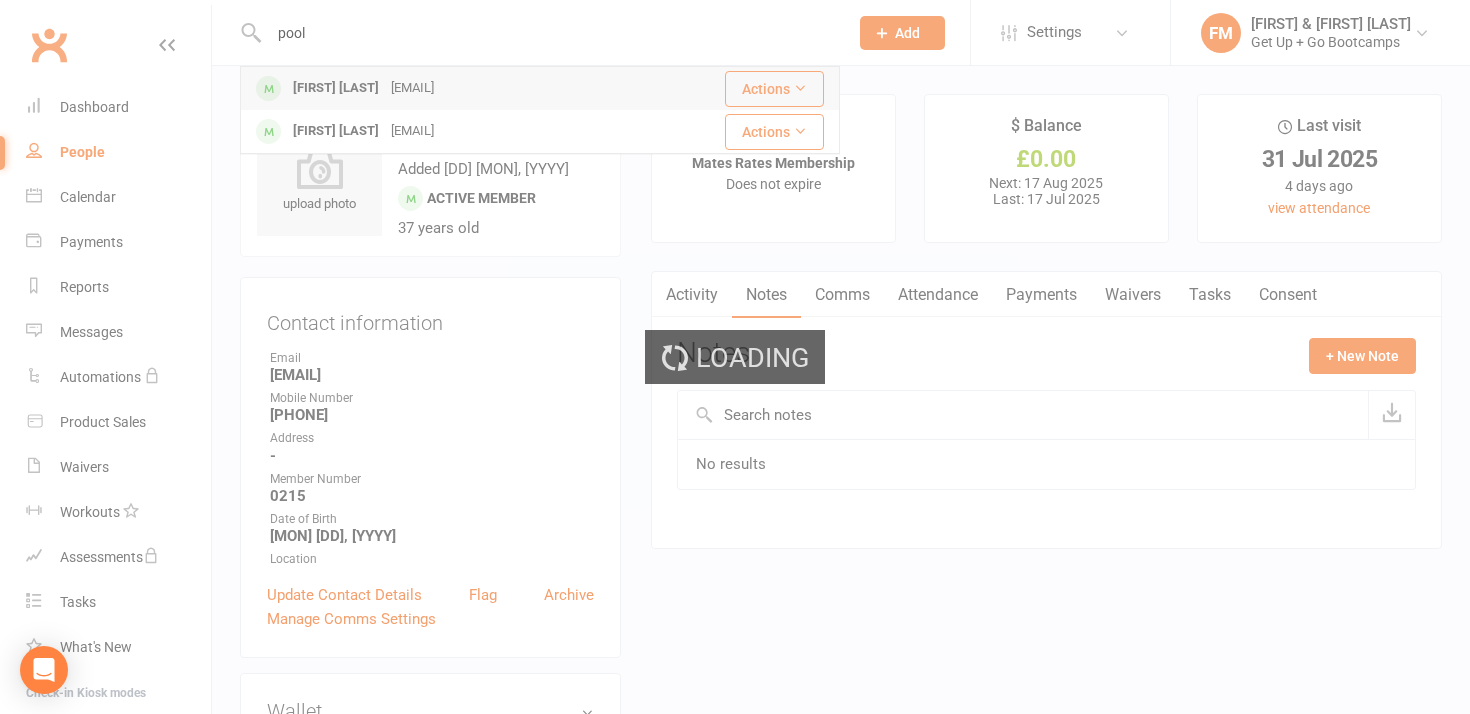 type 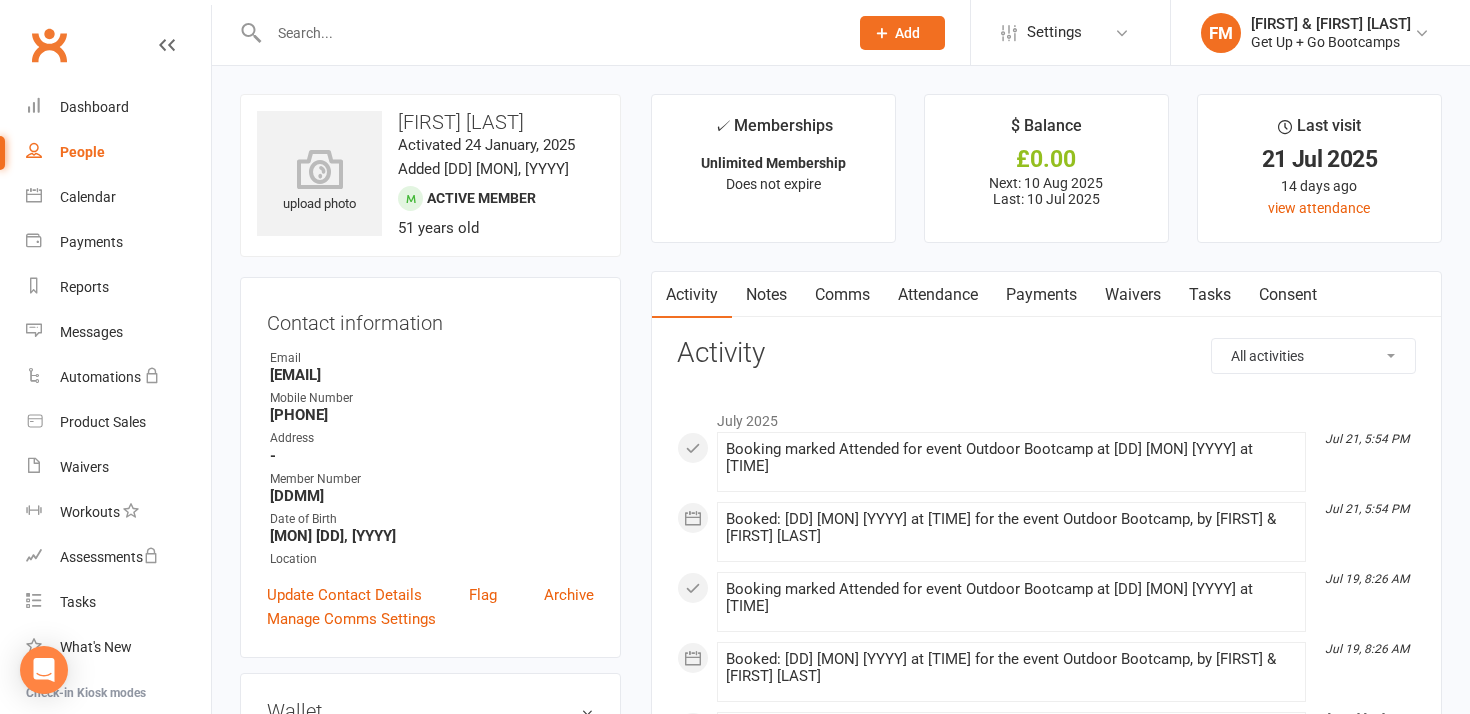 click on "Attendance" at bounding box center (938, 295) 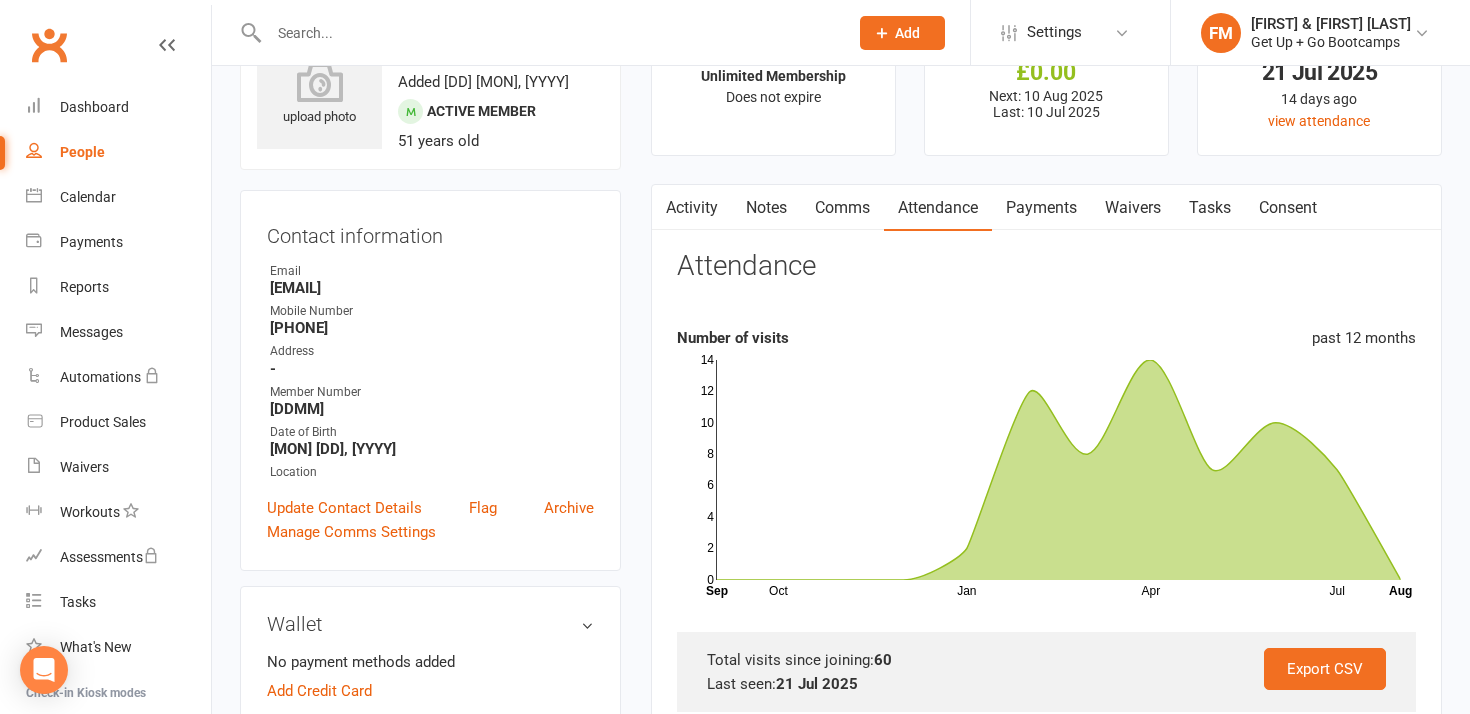 scroll, scrollTop: 128, scrollLeft: 0, axis: vertical 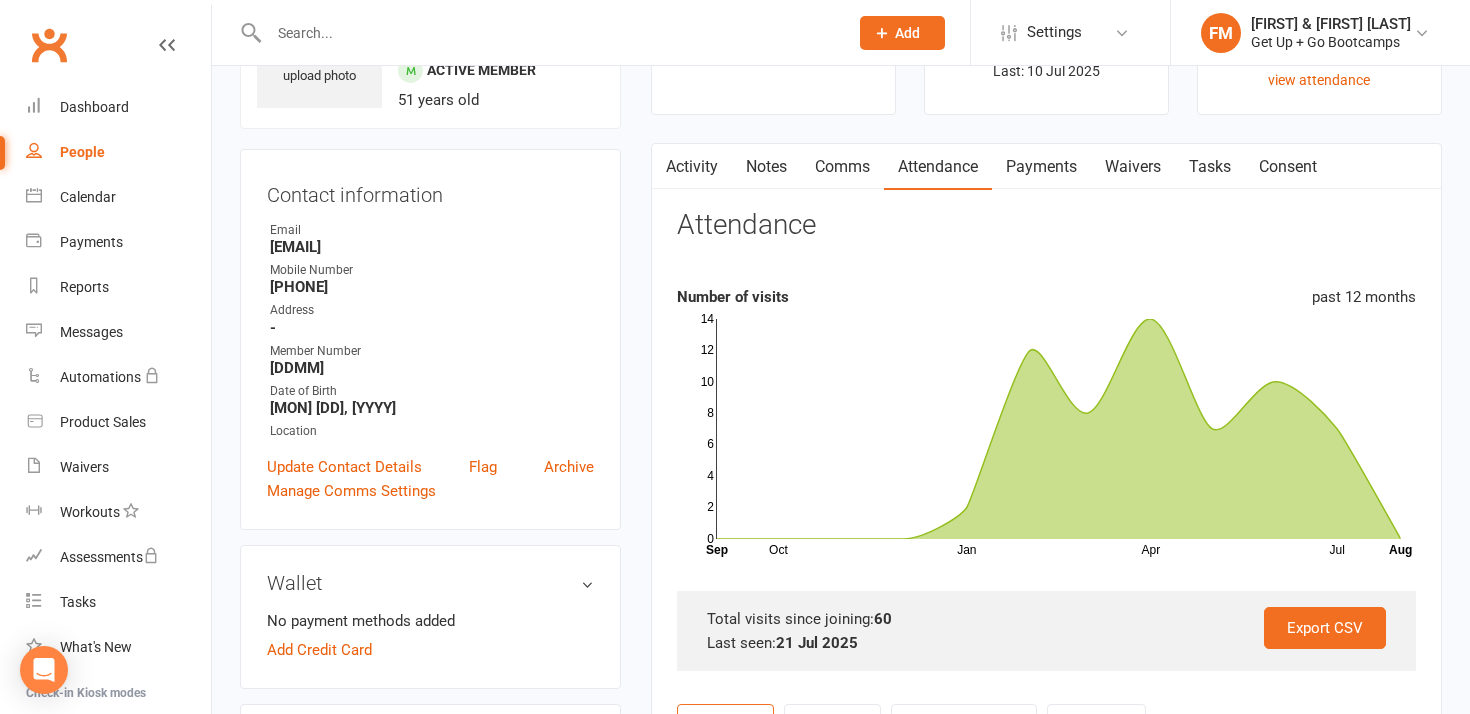 click on "Notes" at bounding box center (766, 167) 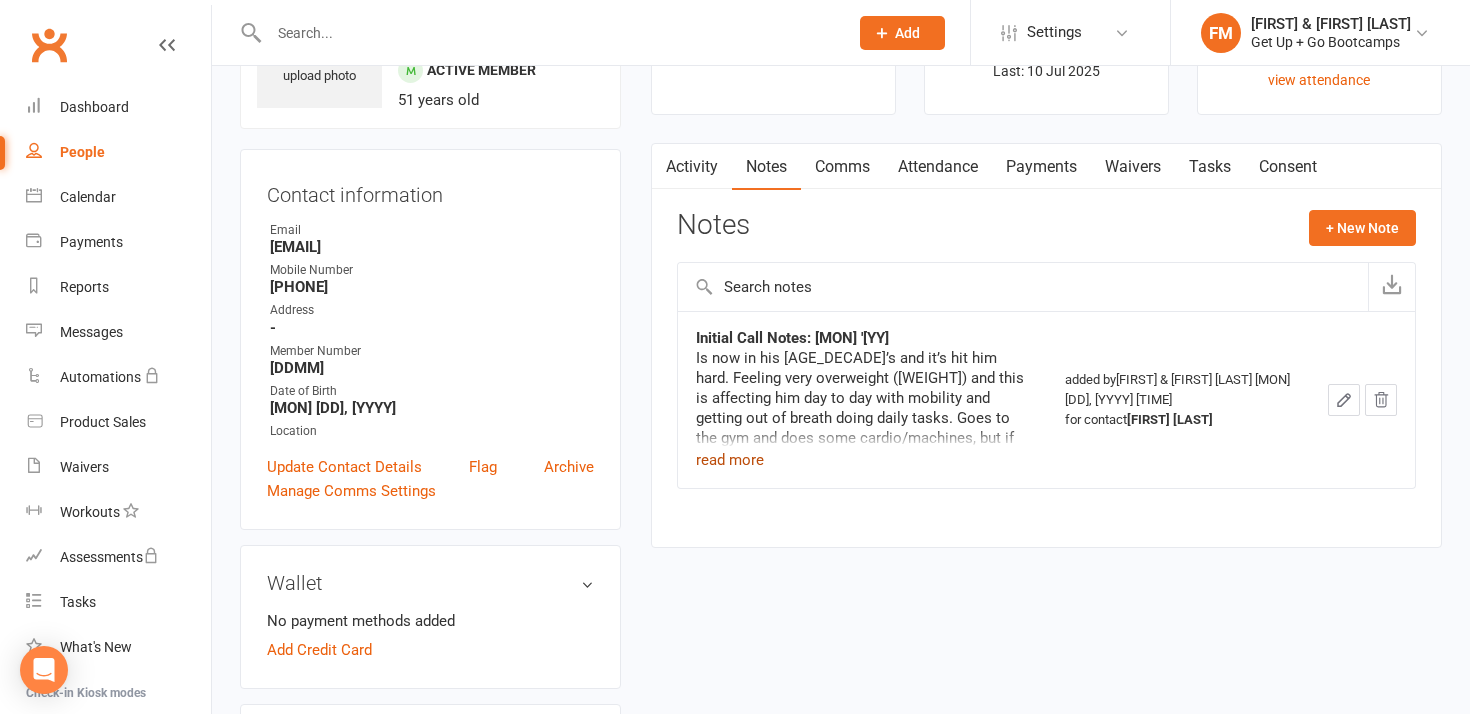 click on "read more" at bounding box center (730, 460) 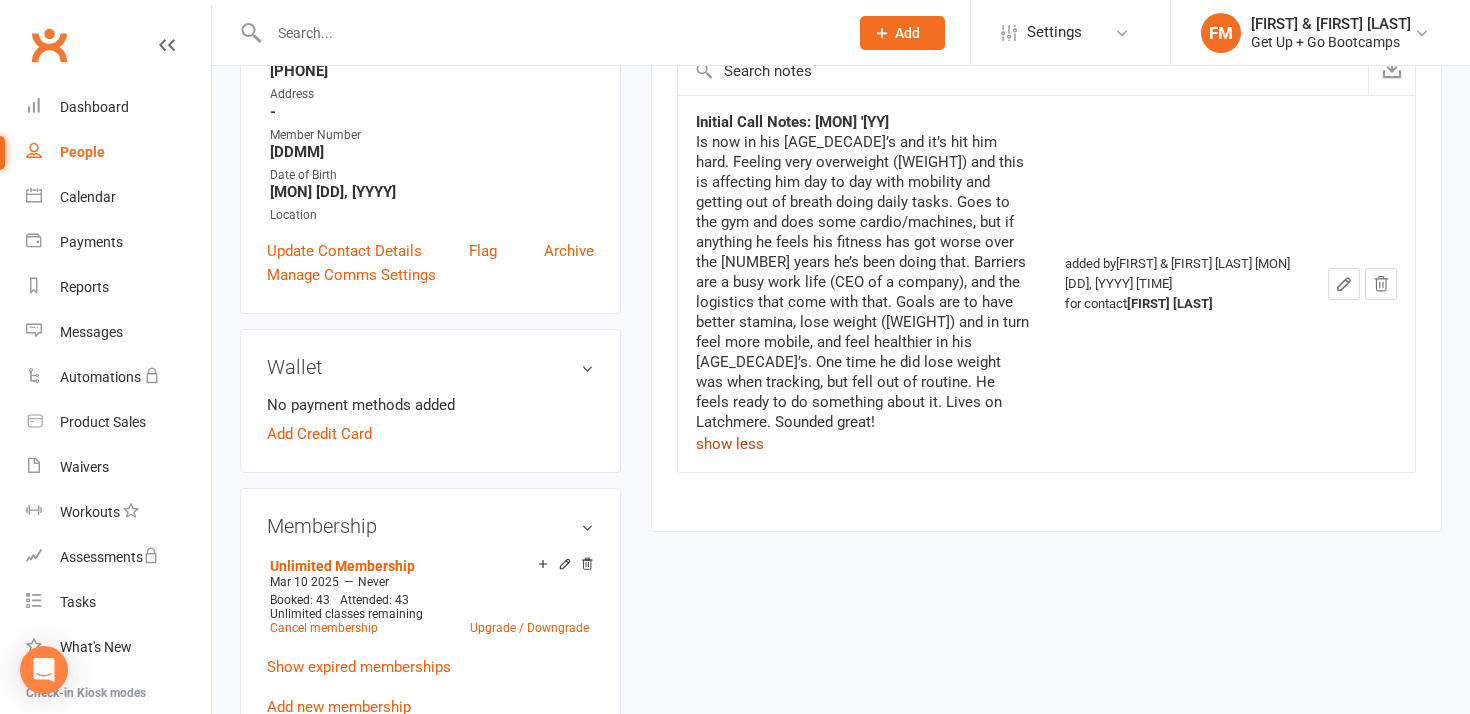scroll, scrollTop: 346, scrollLeft: 0, axis: vertical 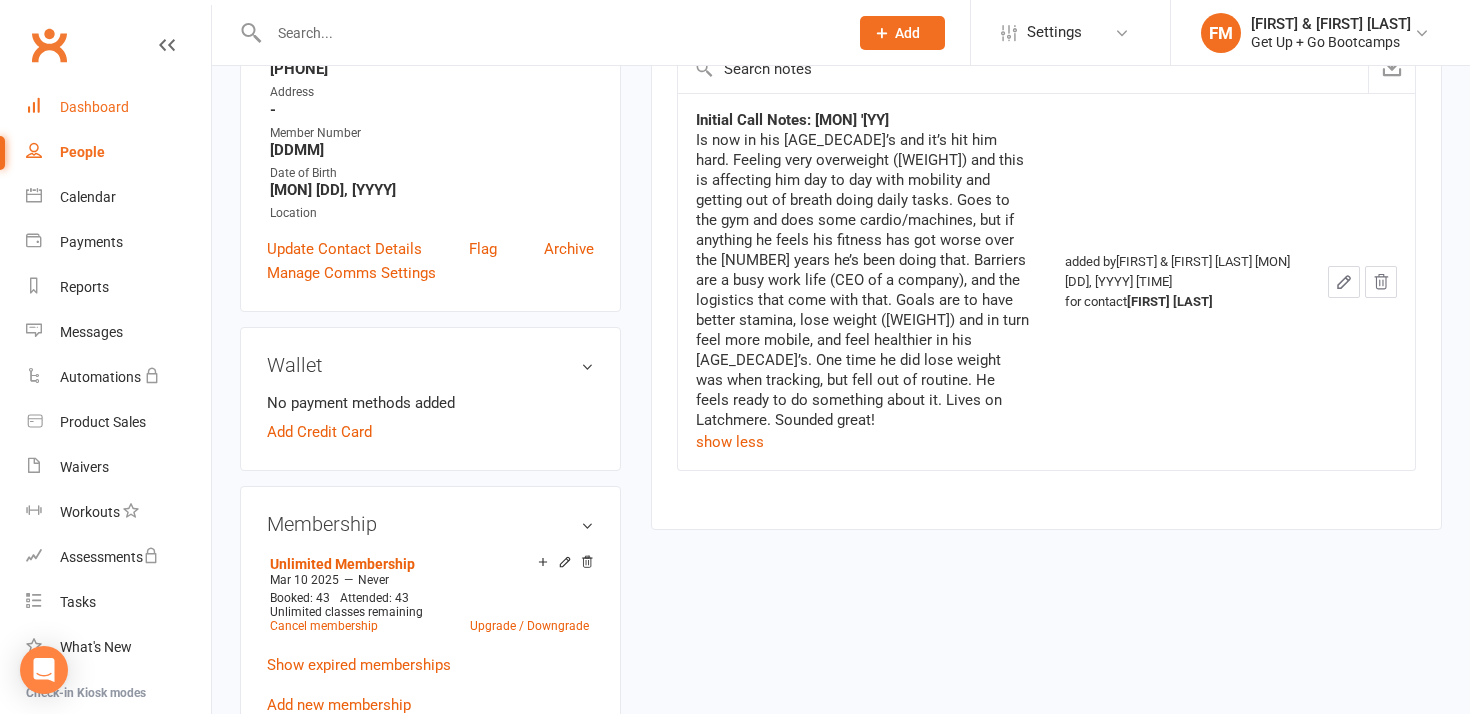 click on "Dashboard" at bounding box center [94, 107] 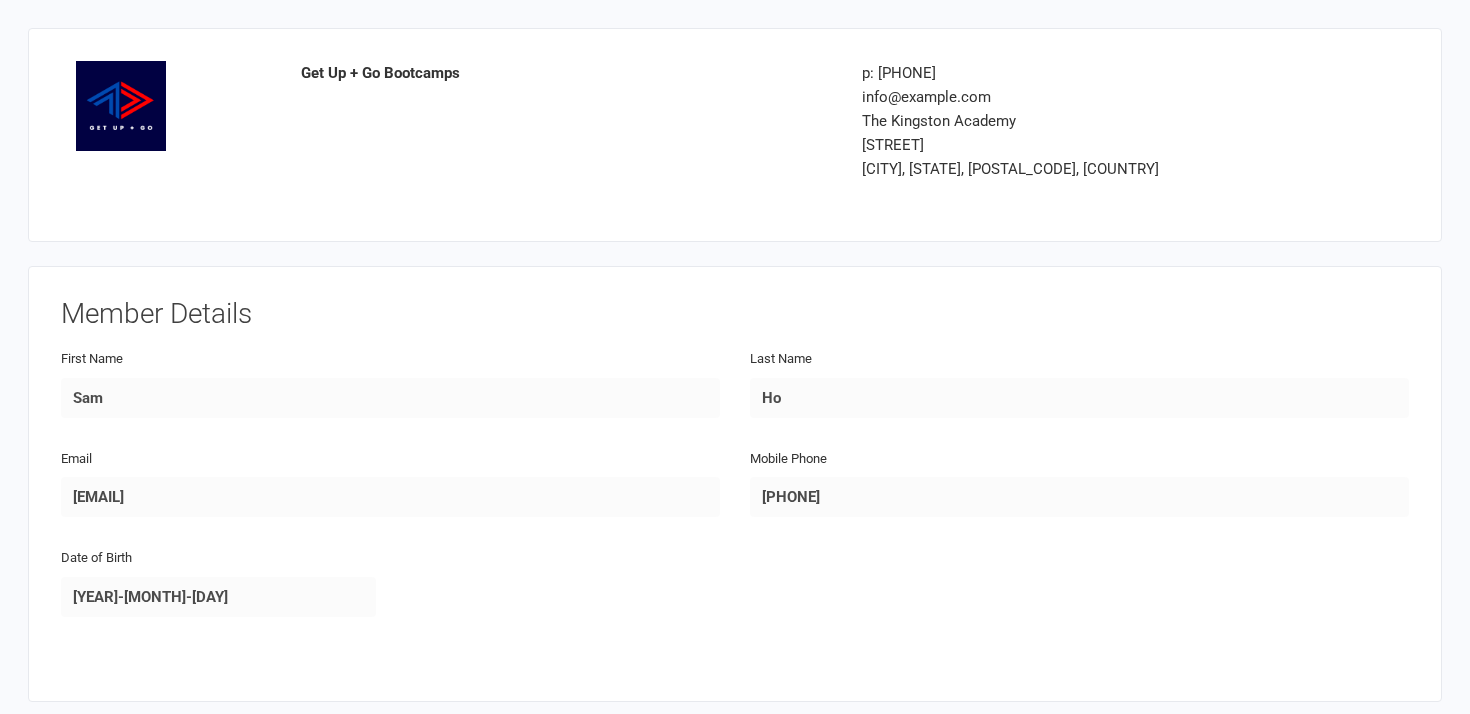 scroll, scrollTop: 0, scrollLeft: 0, axis: both 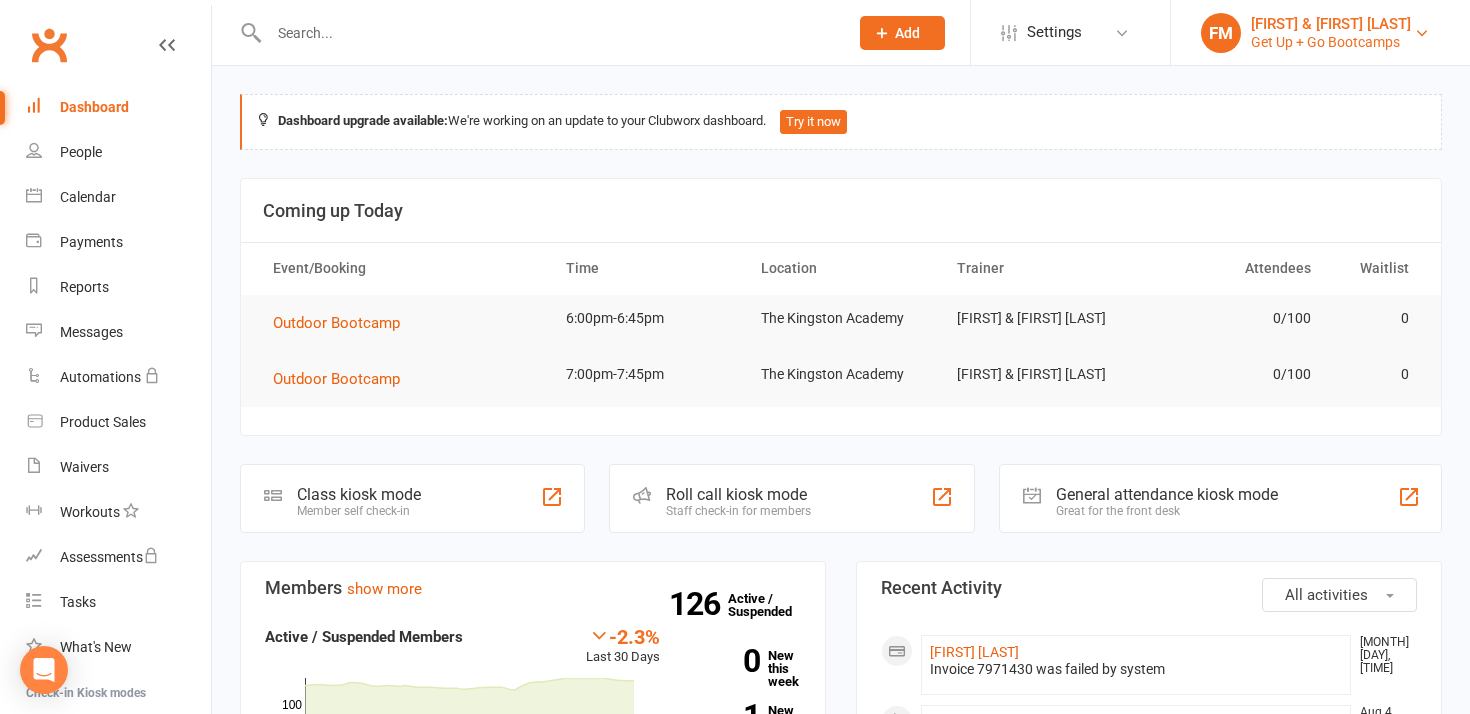 click on "Get Up + Go Bootcamps" at bounding box center [1331, 42] 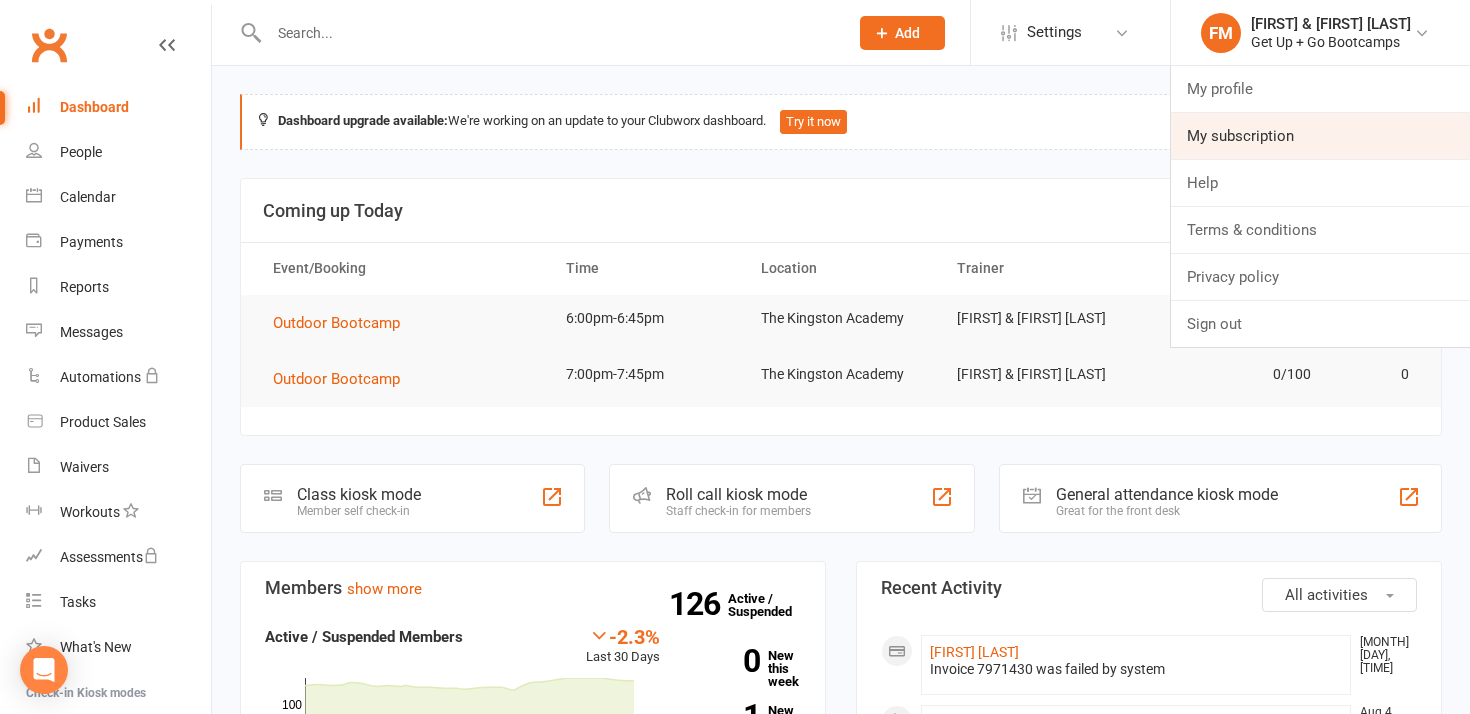 click on "My subscription" at bounding box center (1320, 136) 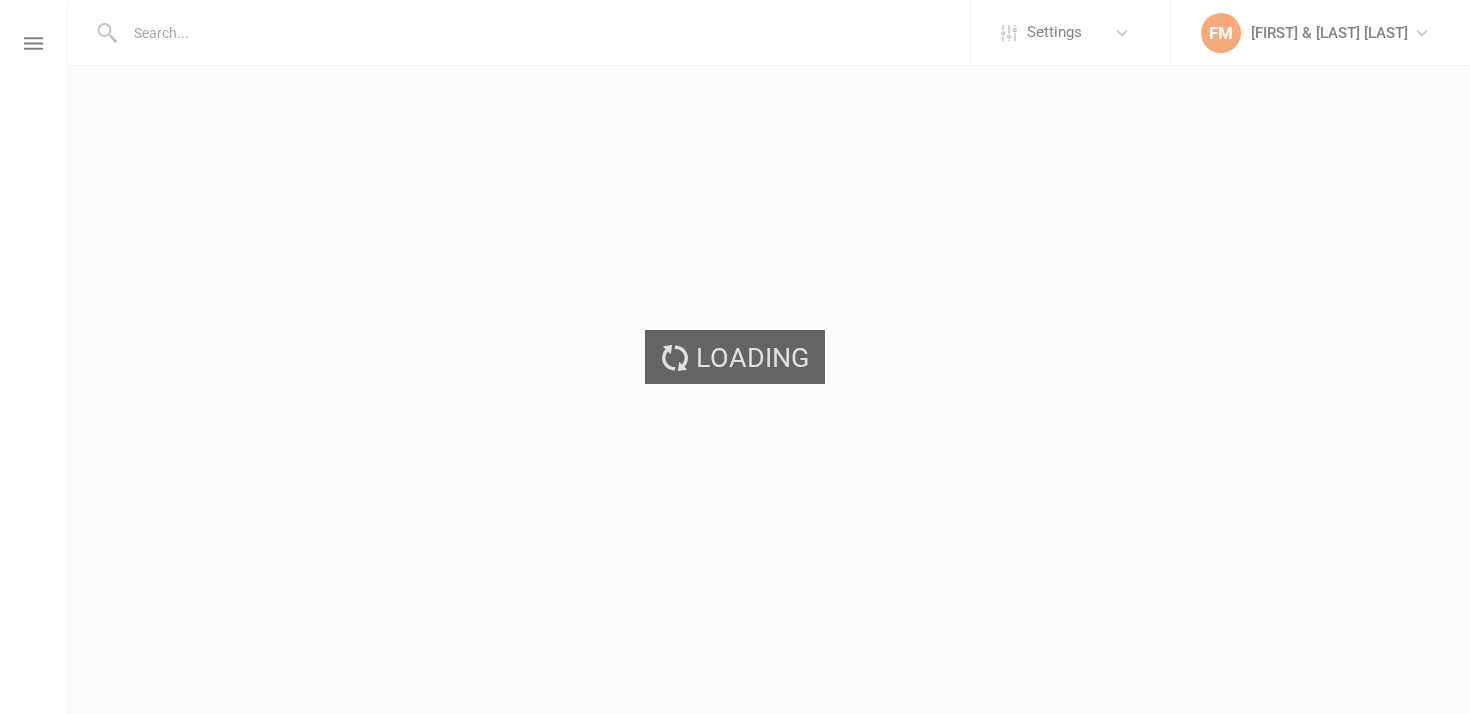 scroll, scrollTop: 0, scrollLeft: 0, axis: both 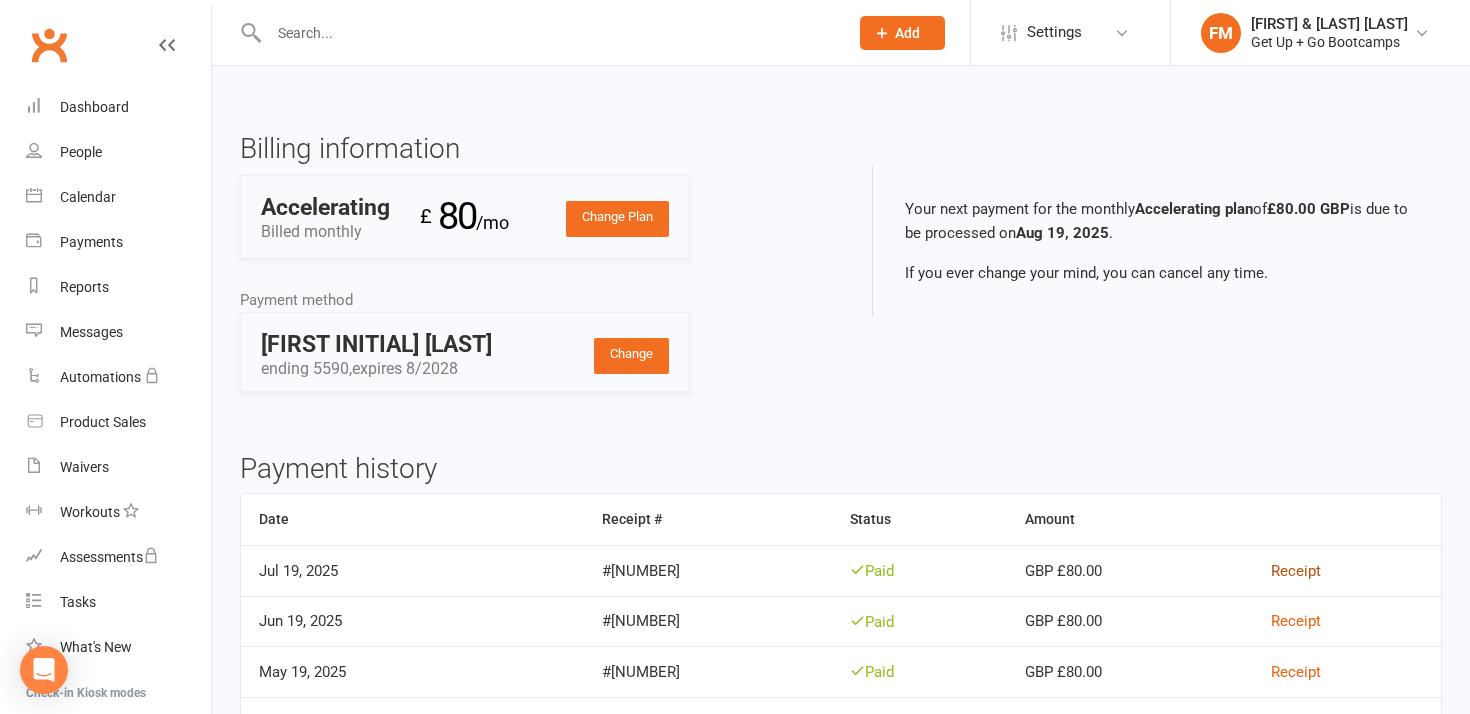 click on "Receipt" at bounding box center [1296, 571] 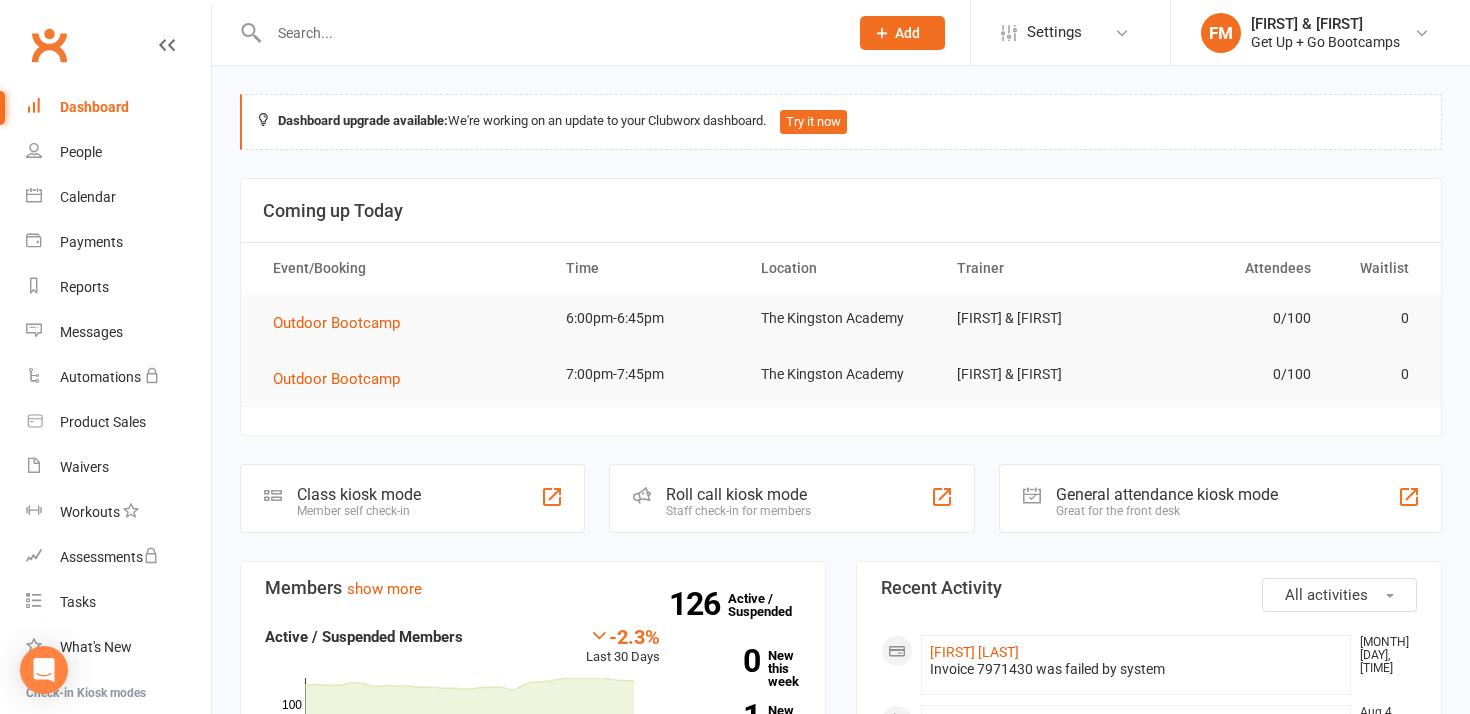 scroll, scrollTop: 0, scrollLeft: 0, axis: both 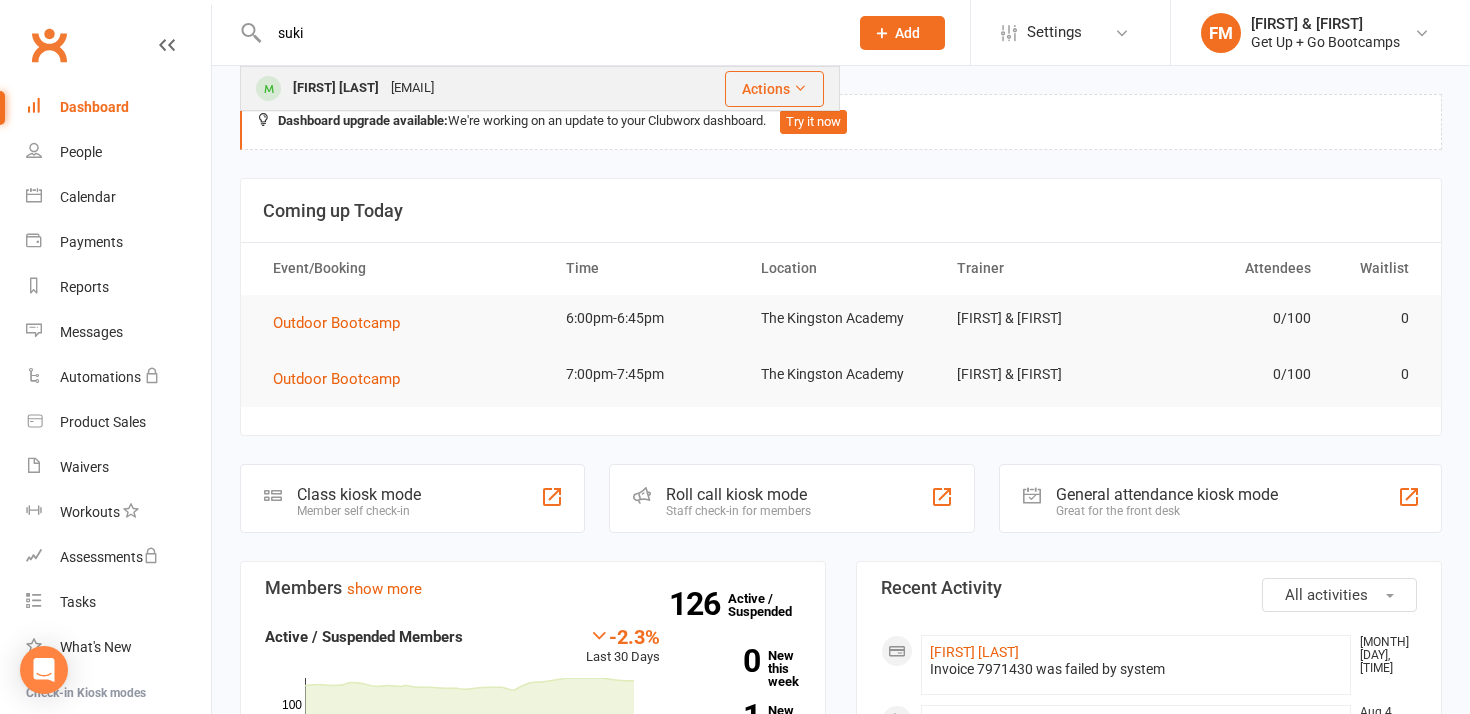 type on "suki" 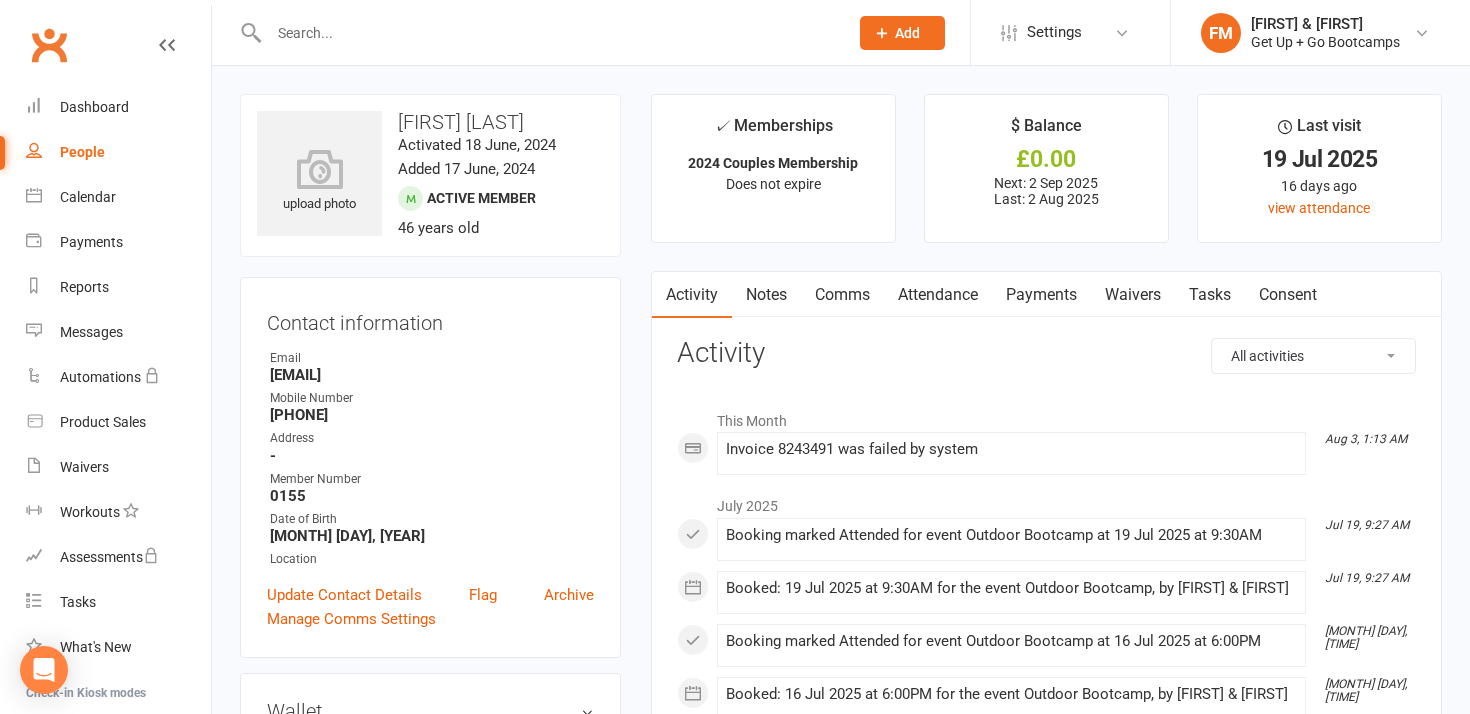 drag, startPoint x: 271, startPoint y: 376, endPoint x: 477, endPoint y: 372, distance: 206.03883 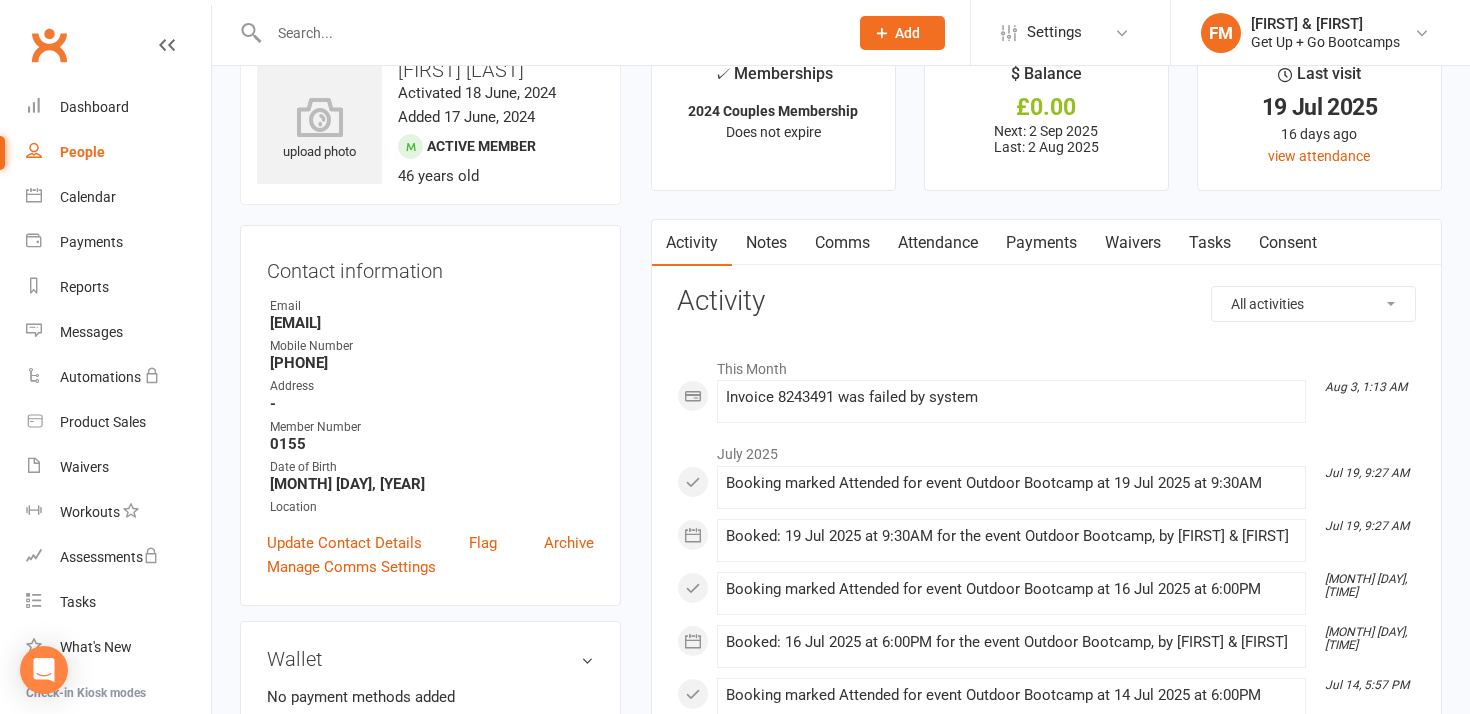 scroll, scrollTop: 71, scrollLeft: 0, axis: vertical 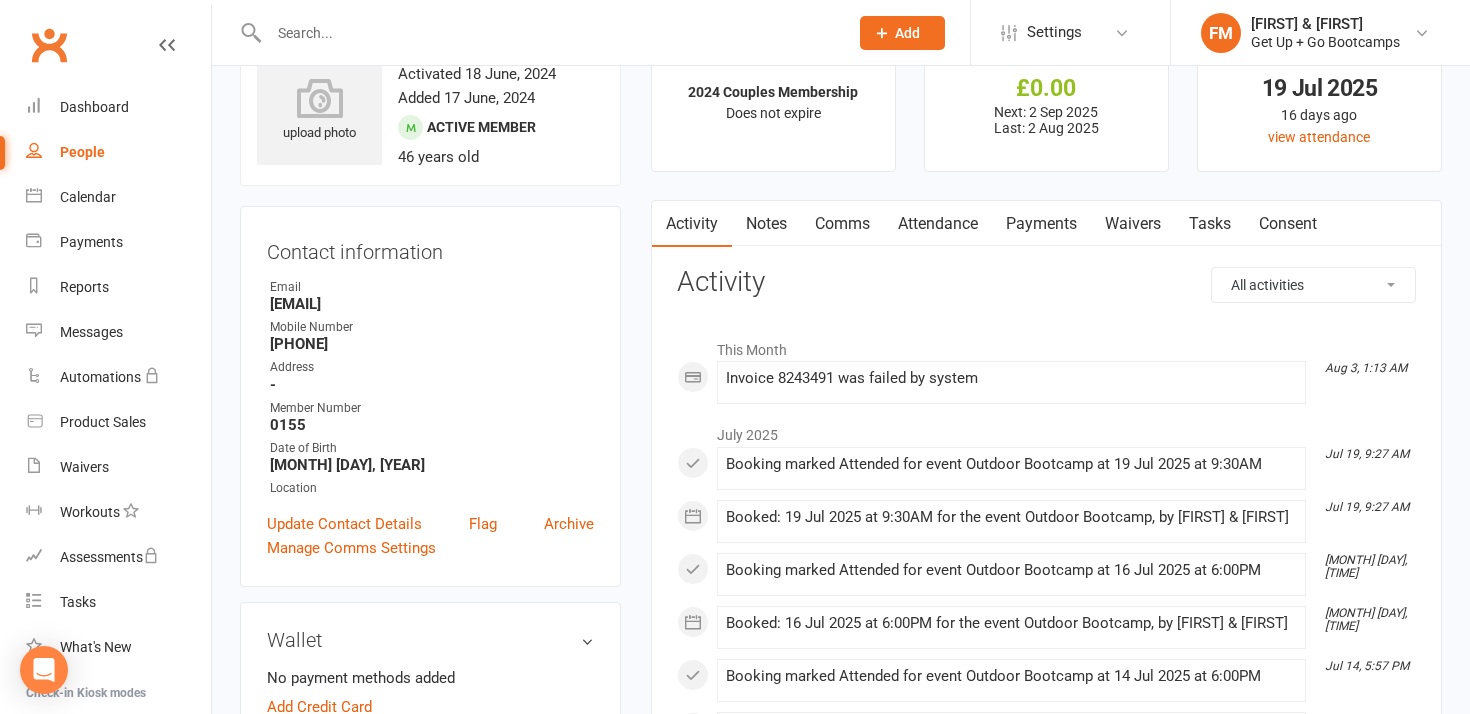 click at bounding box center [548, 33] 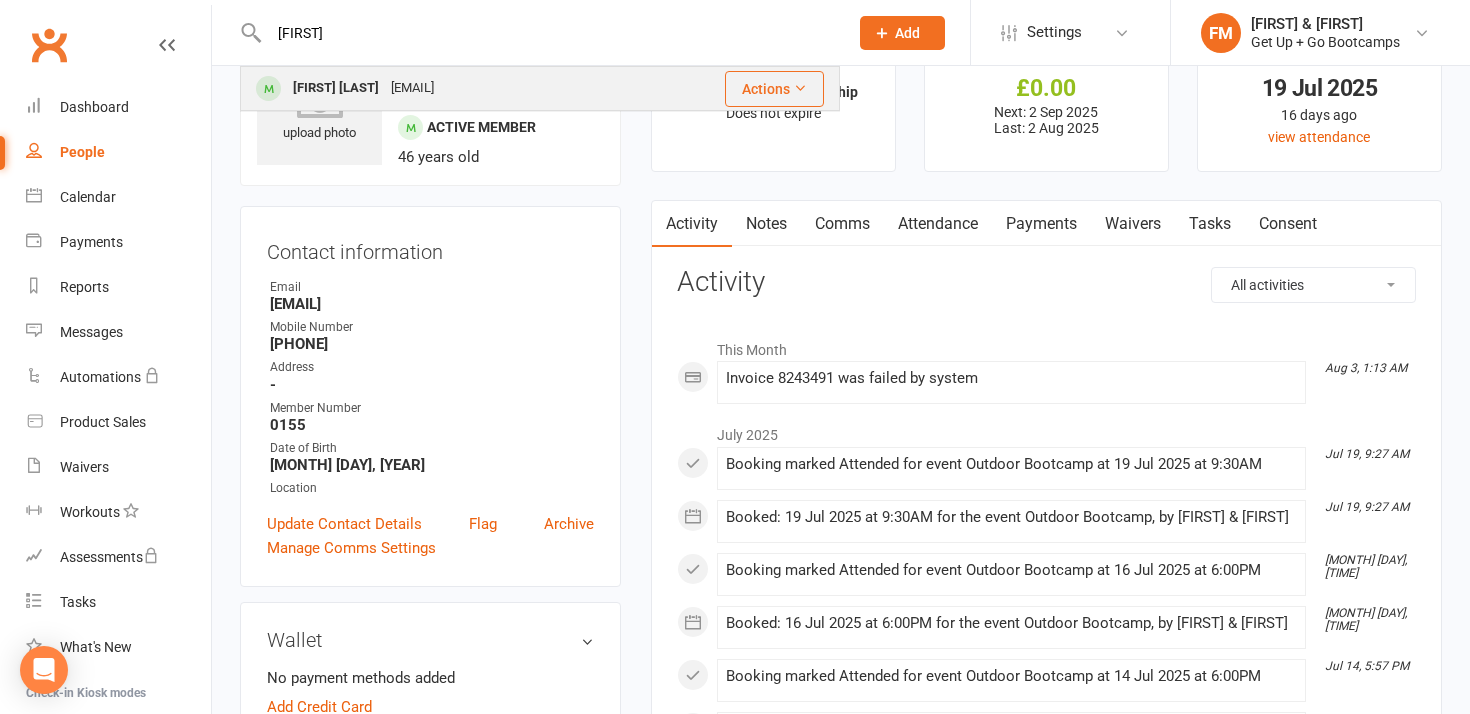 type on "[FIRST]" 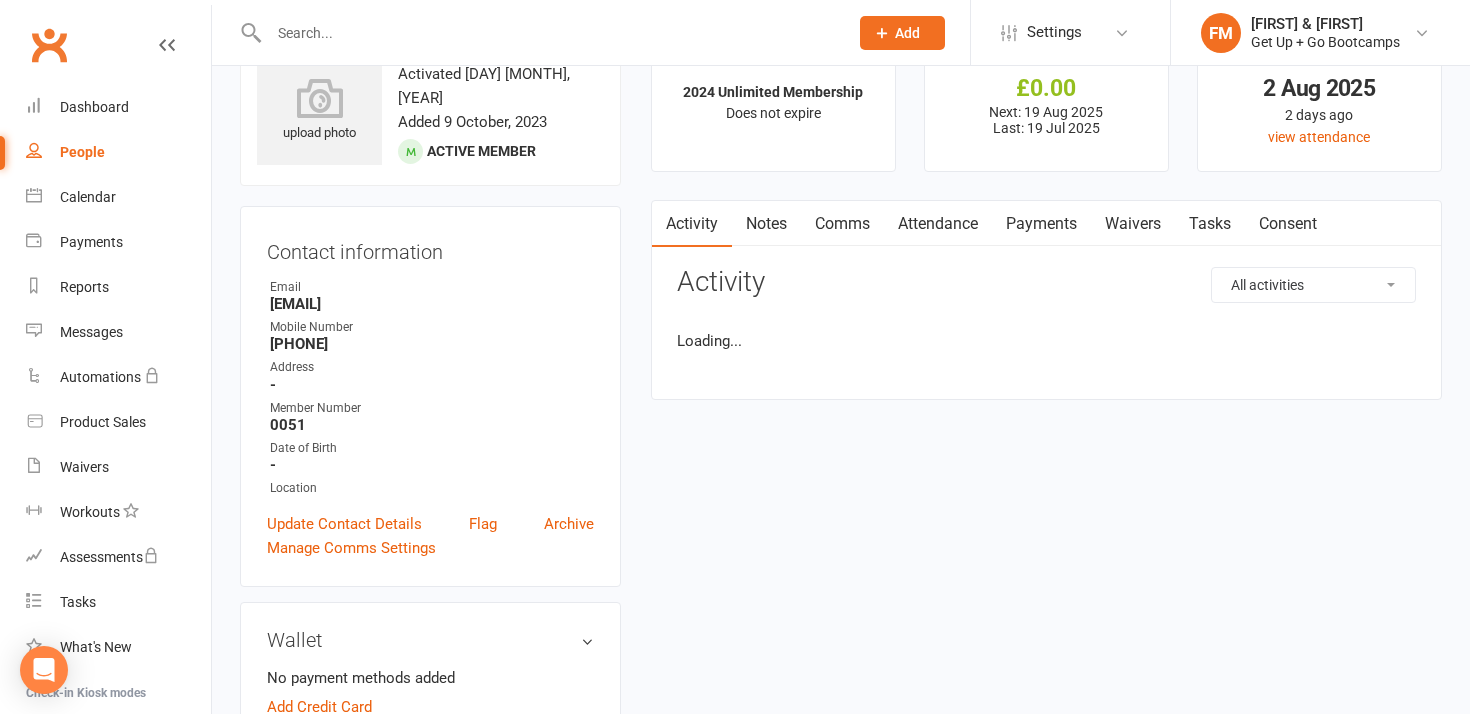 scroll, scrollTop: 0, scrollLeft: 0, axis: both 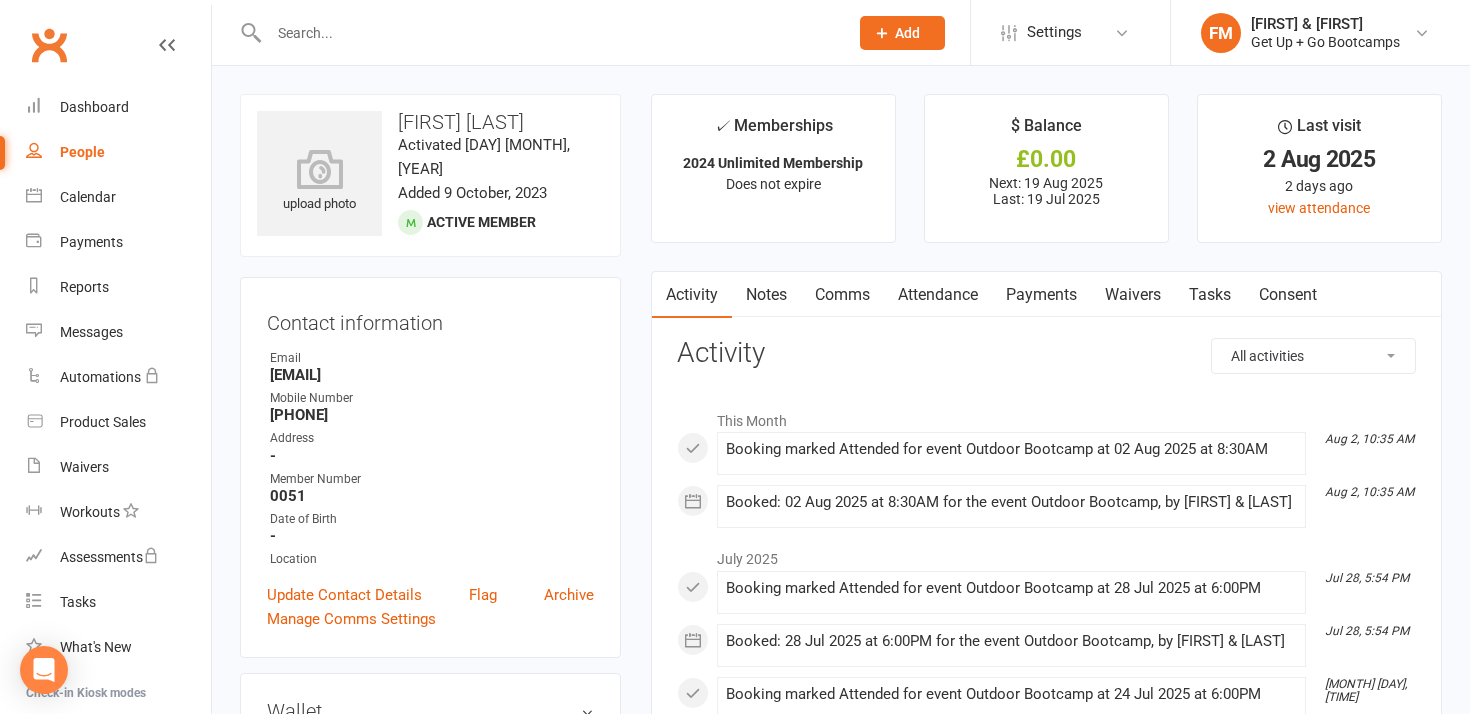 drag, startPoint x: 269, startPoint y: 372, endPoint x: 426, endPoint y: 374, distance: 157.01274 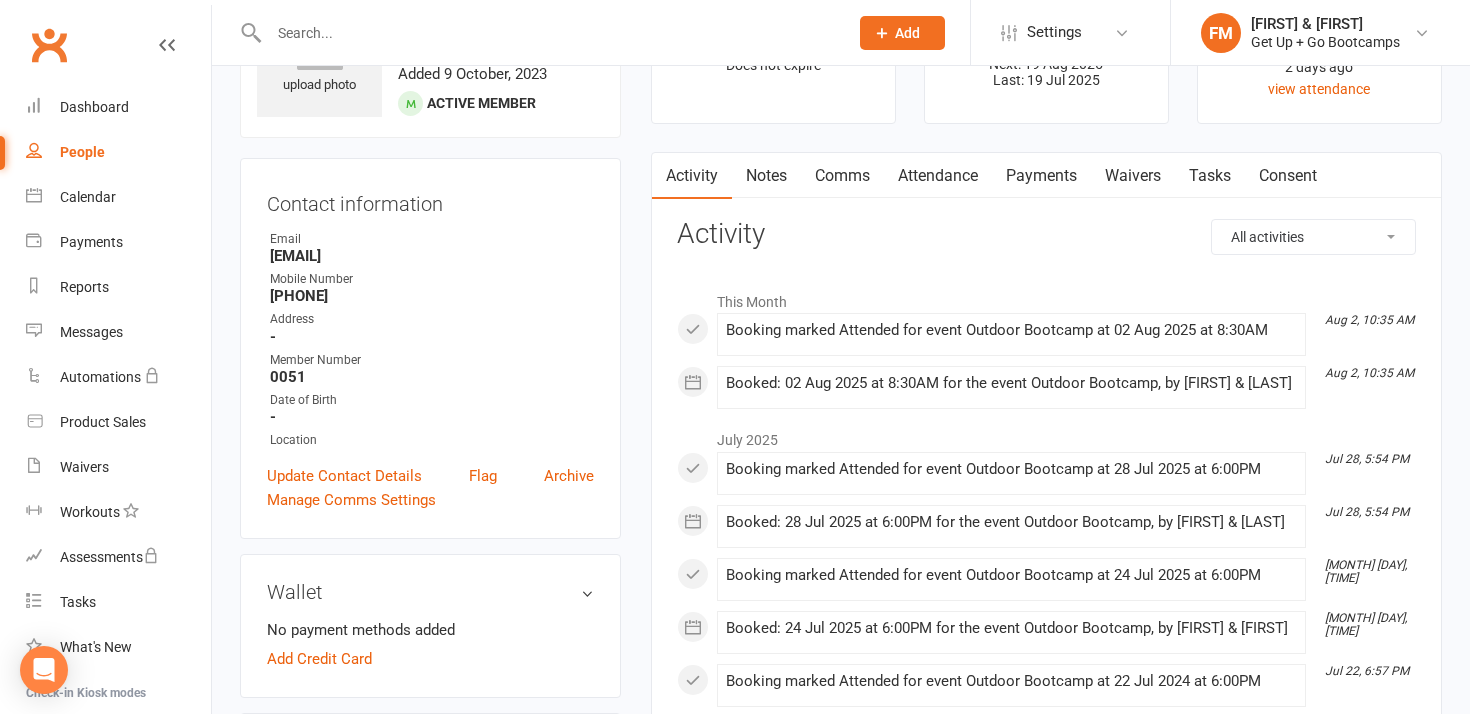 scroll, scrollTop: 133, scrollLeft: 0, axis: vertical 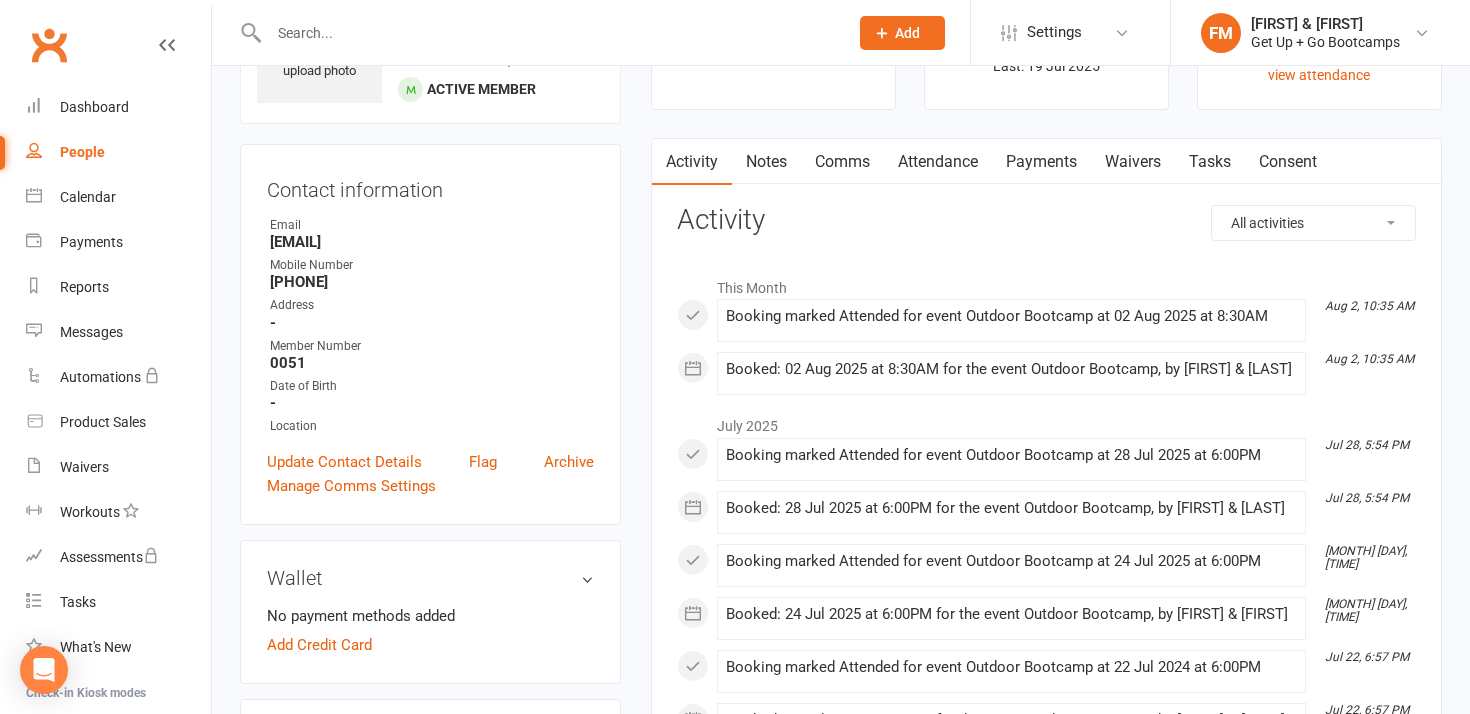 click at bounding box center (548, 33) 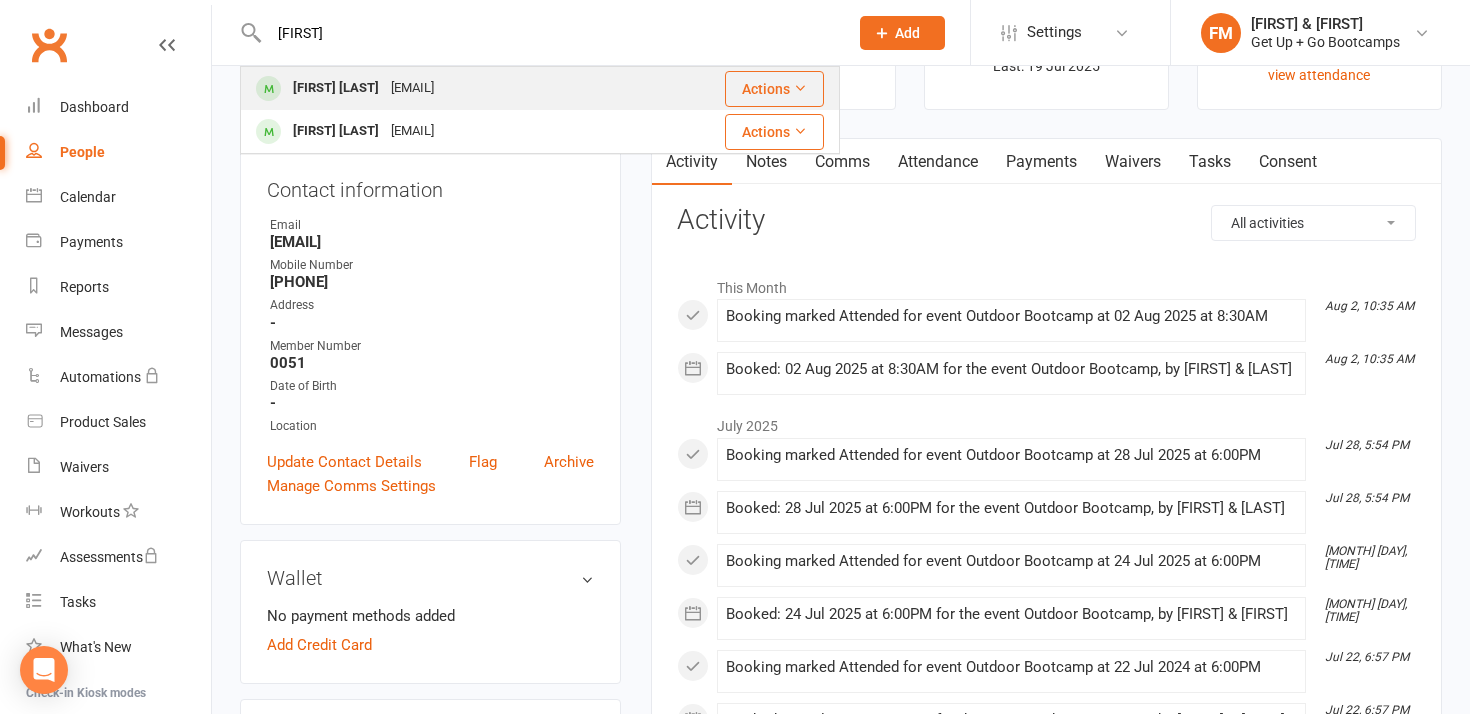 type on "[FIRST]" 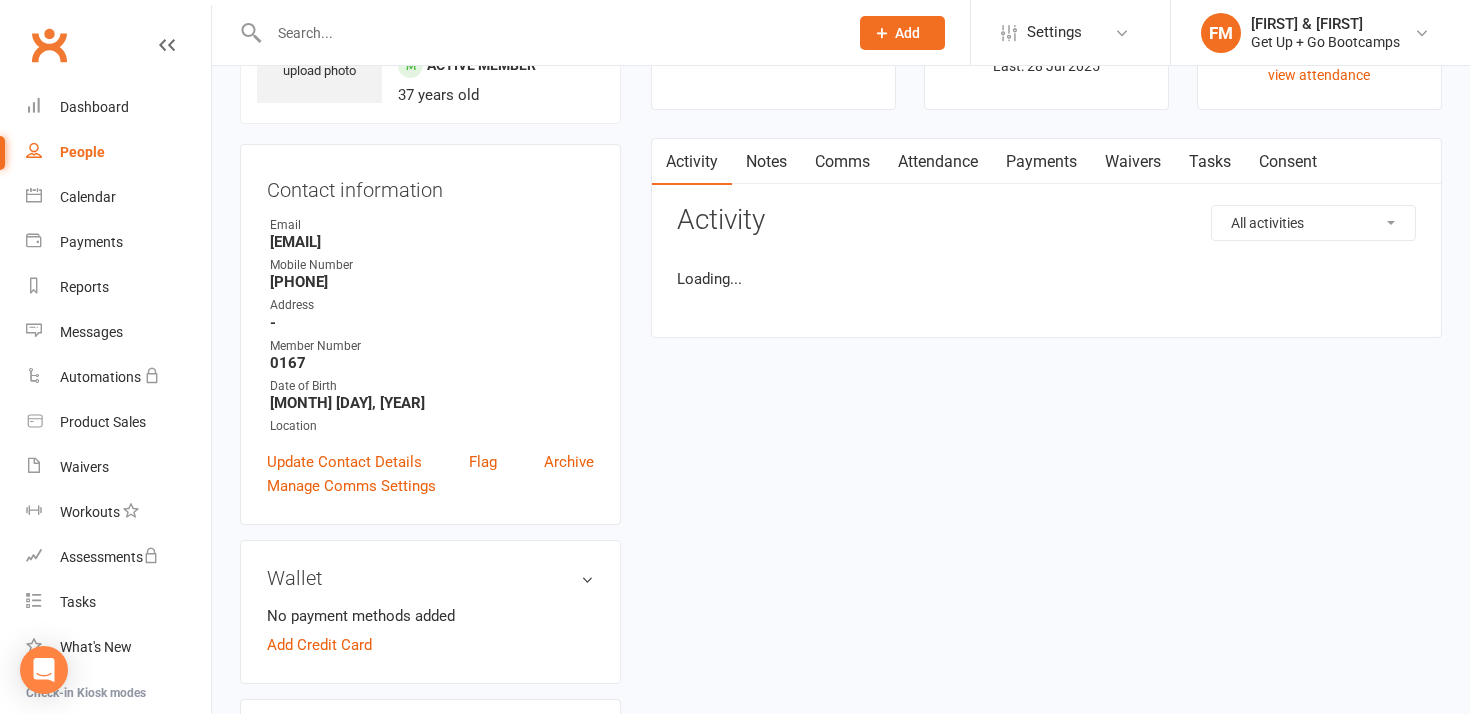 scroll, scrollTop: 0, scrollLeft: 0, axis: both 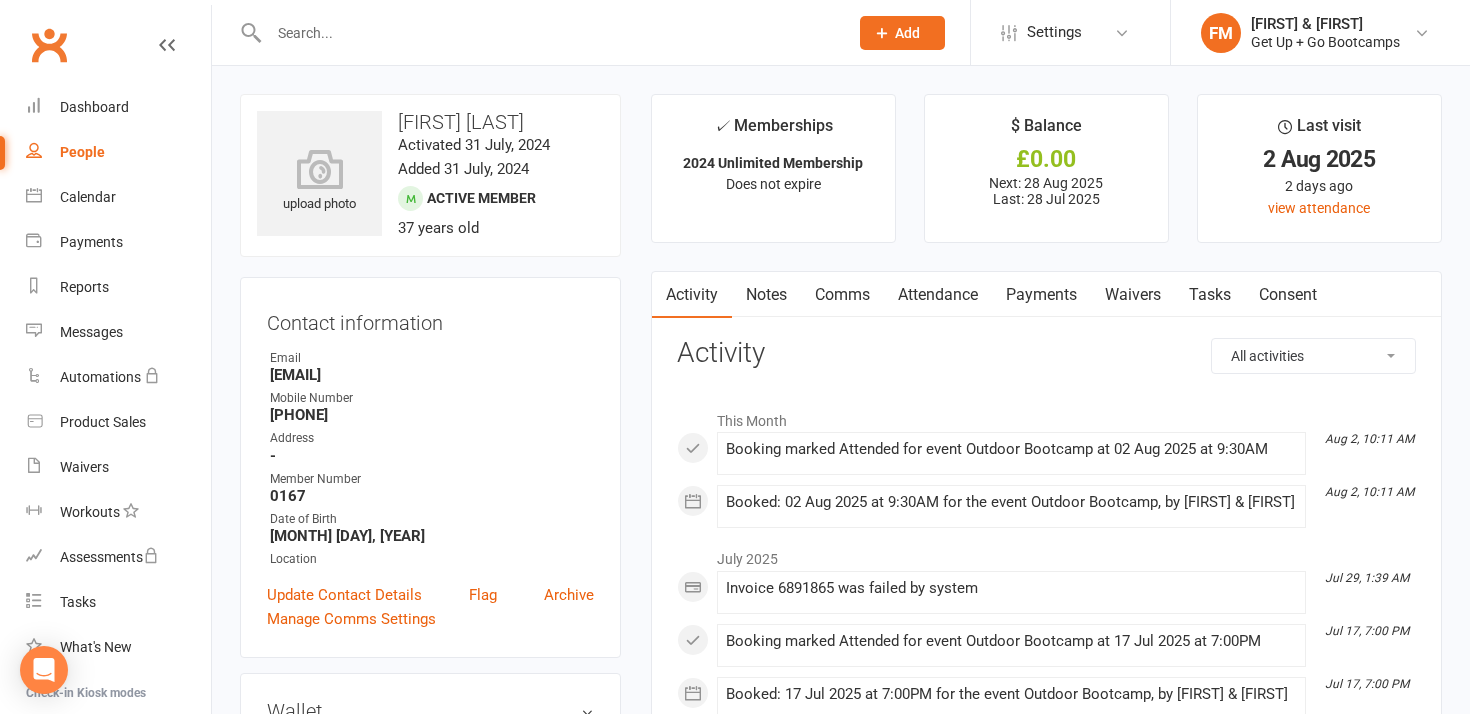 drag, startPoint x: 269, startPoint y: 376, endPoint x: 477, endPoint y: 374, distance: 208.00961 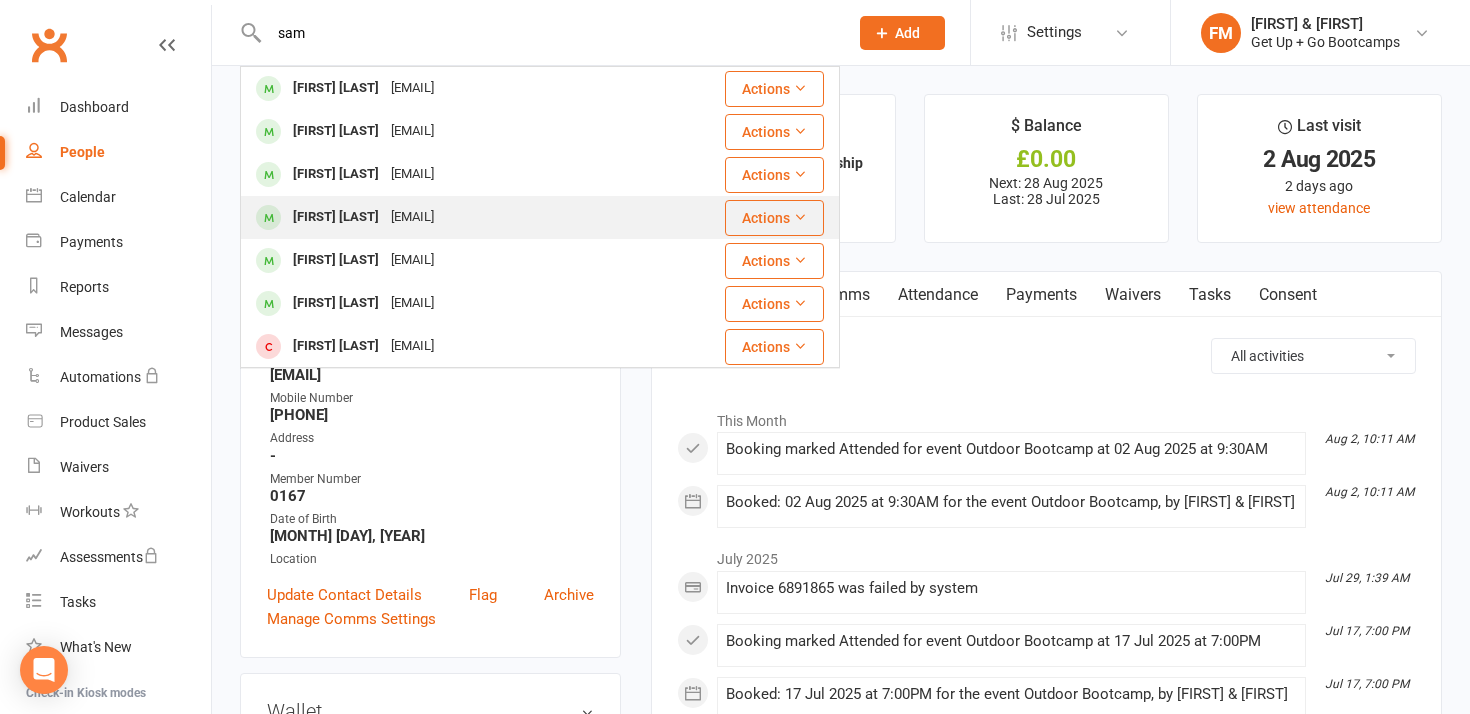type on "sam" 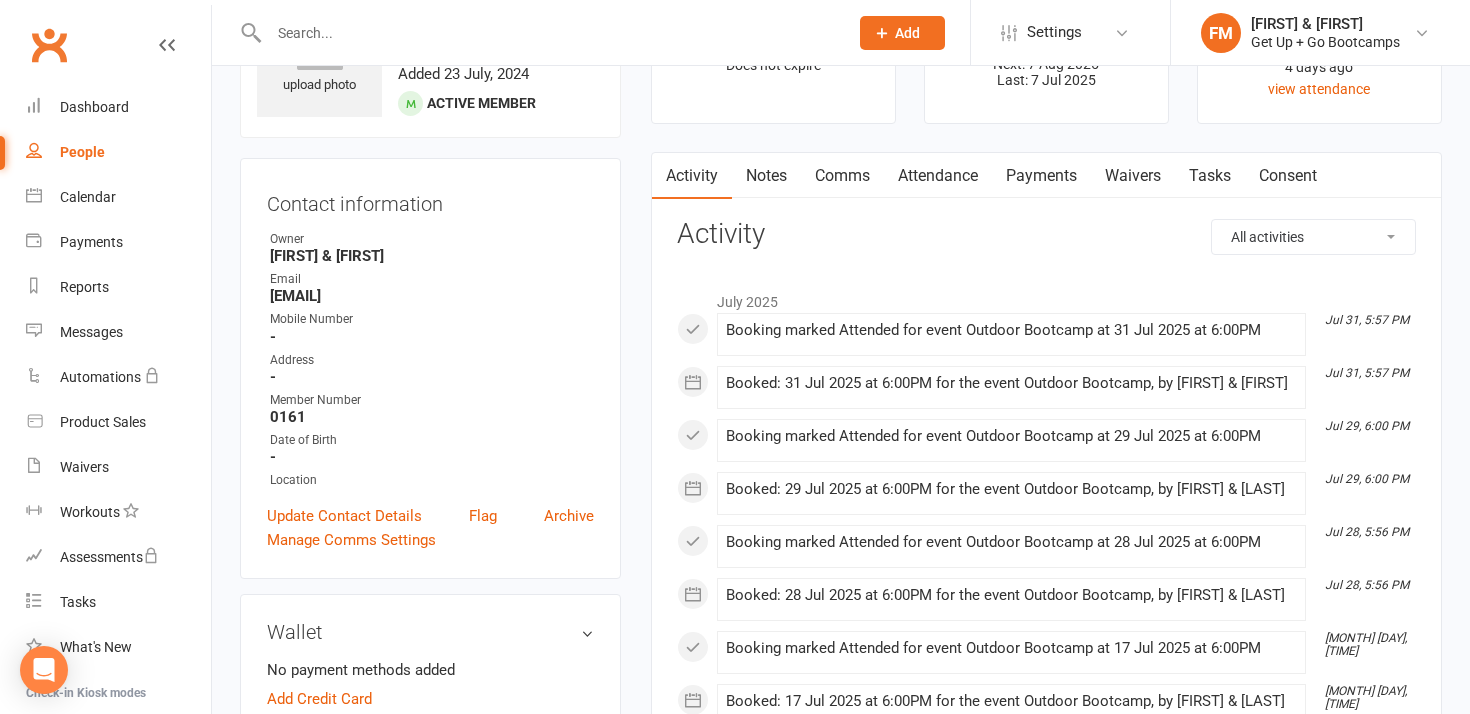 scroll, scrollTop: 128, scrollLeft: 0, axis: vertical 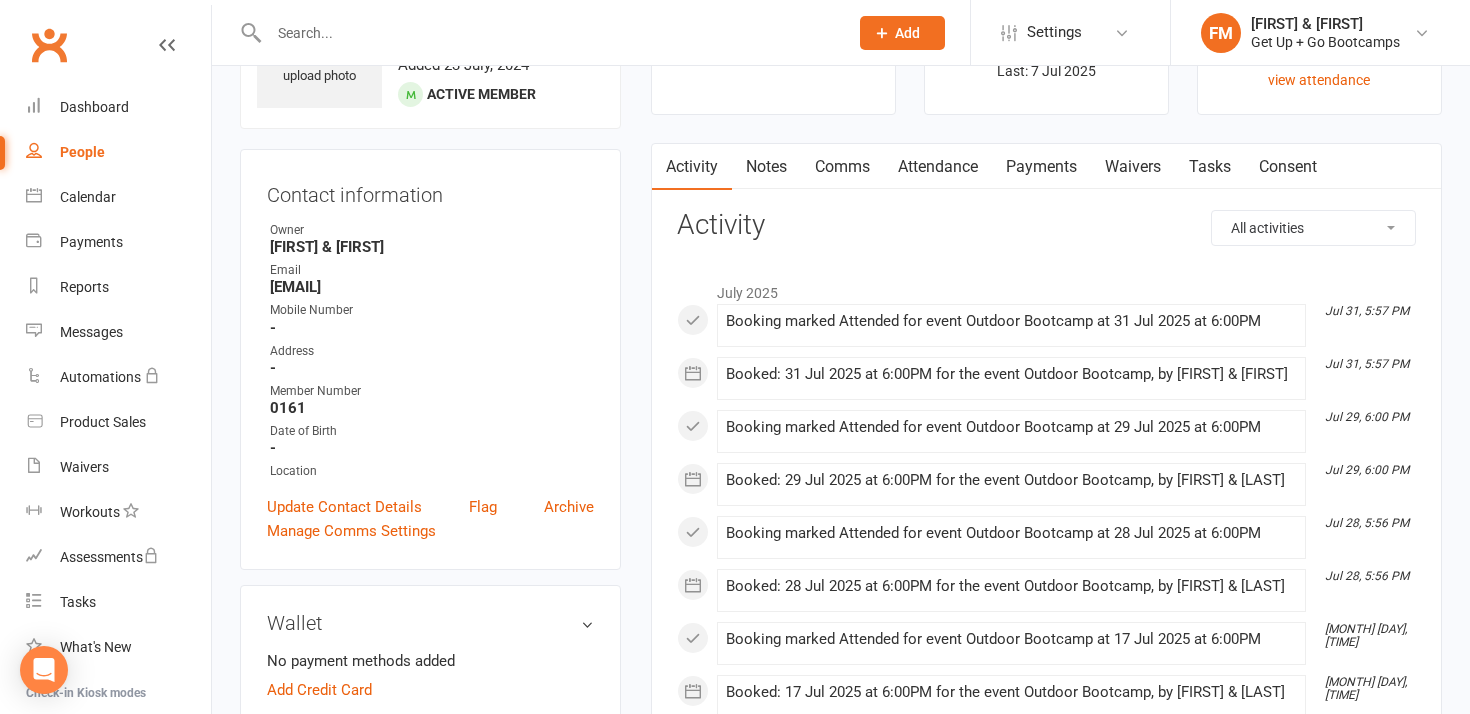 click on "Owner" at bounding box center [432, 230] 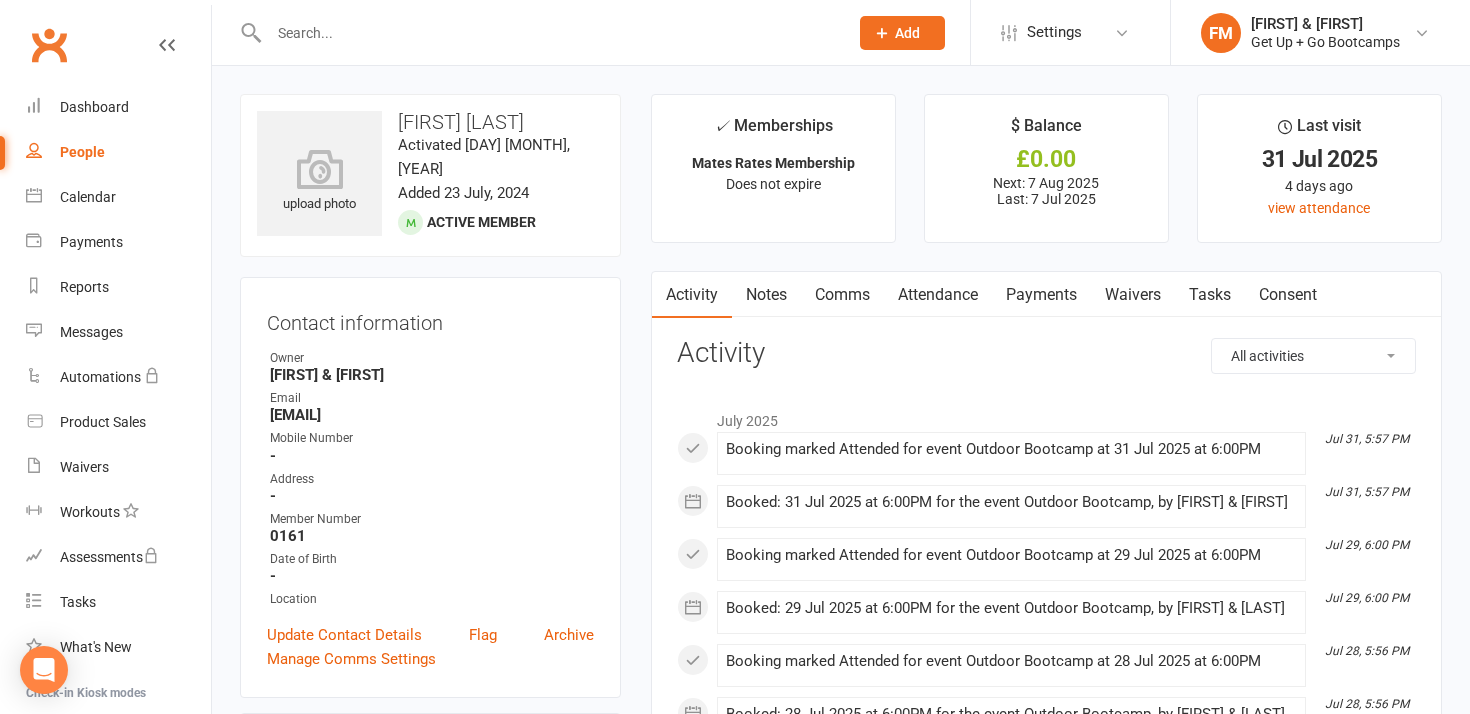 click at bounding box center [548, 33] 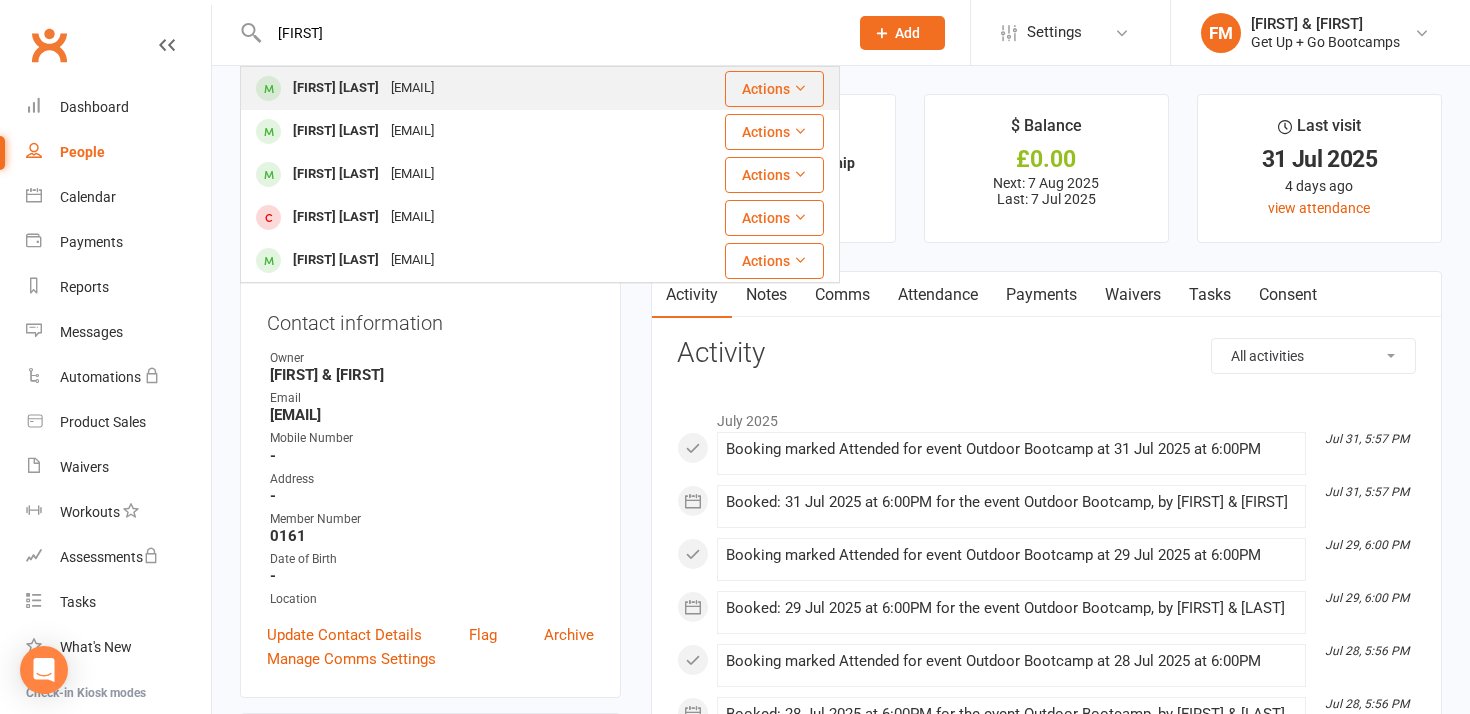 type on "[FIRST]" 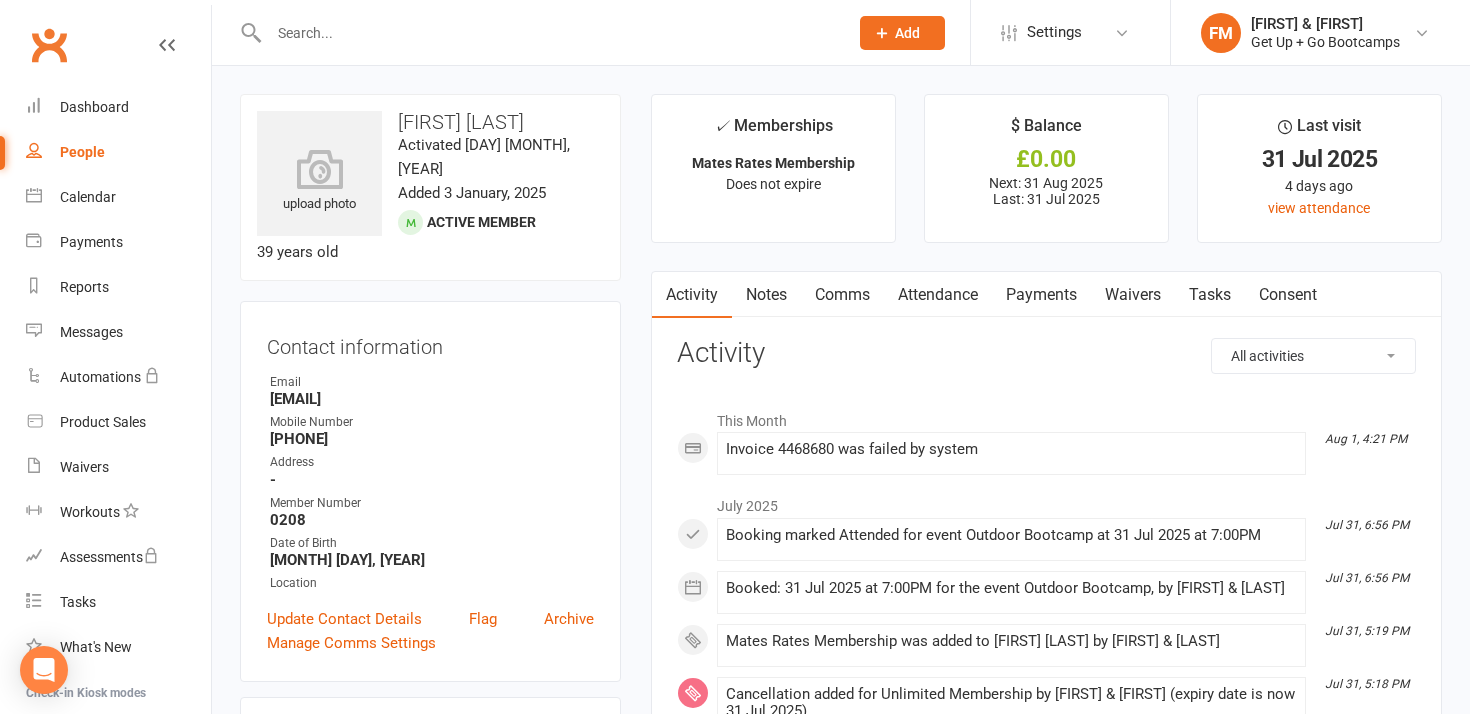 drag, startPoint x: 272, startPoint y: 376, endPoint x: 477, endPoint y: 377, distance: 205.00244 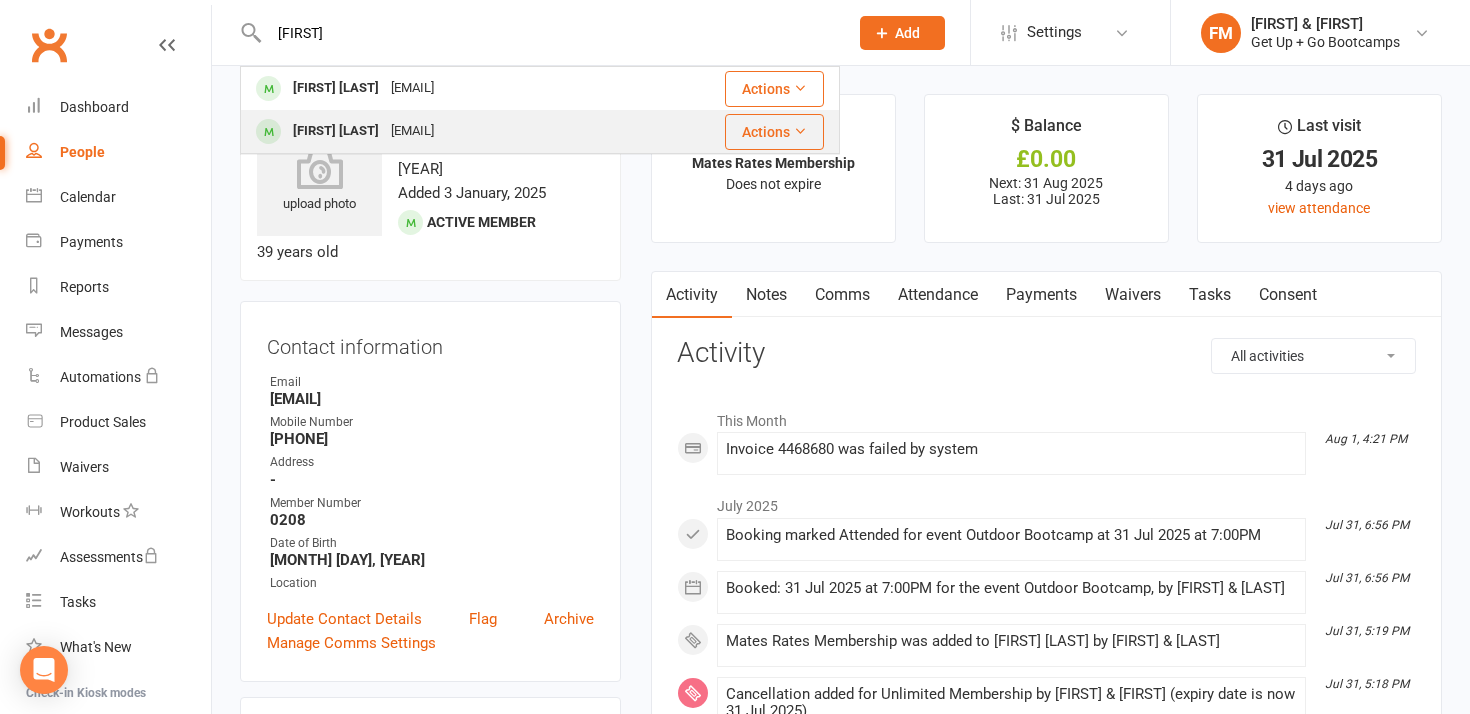 type on "[FIRST]" 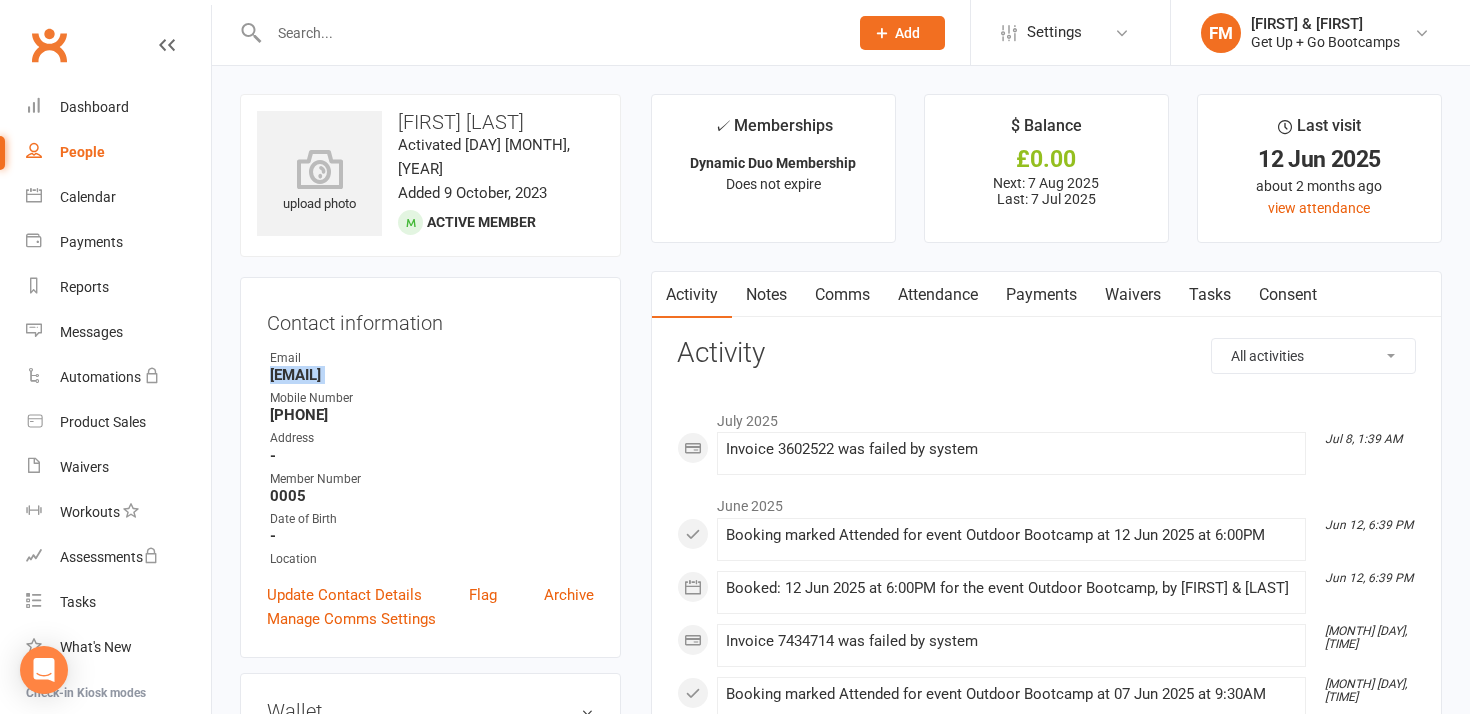 drag, startPoint x: 268, startPoint y: 373, endPoint x: 444, endPoint y: 380, distance: 176.13914 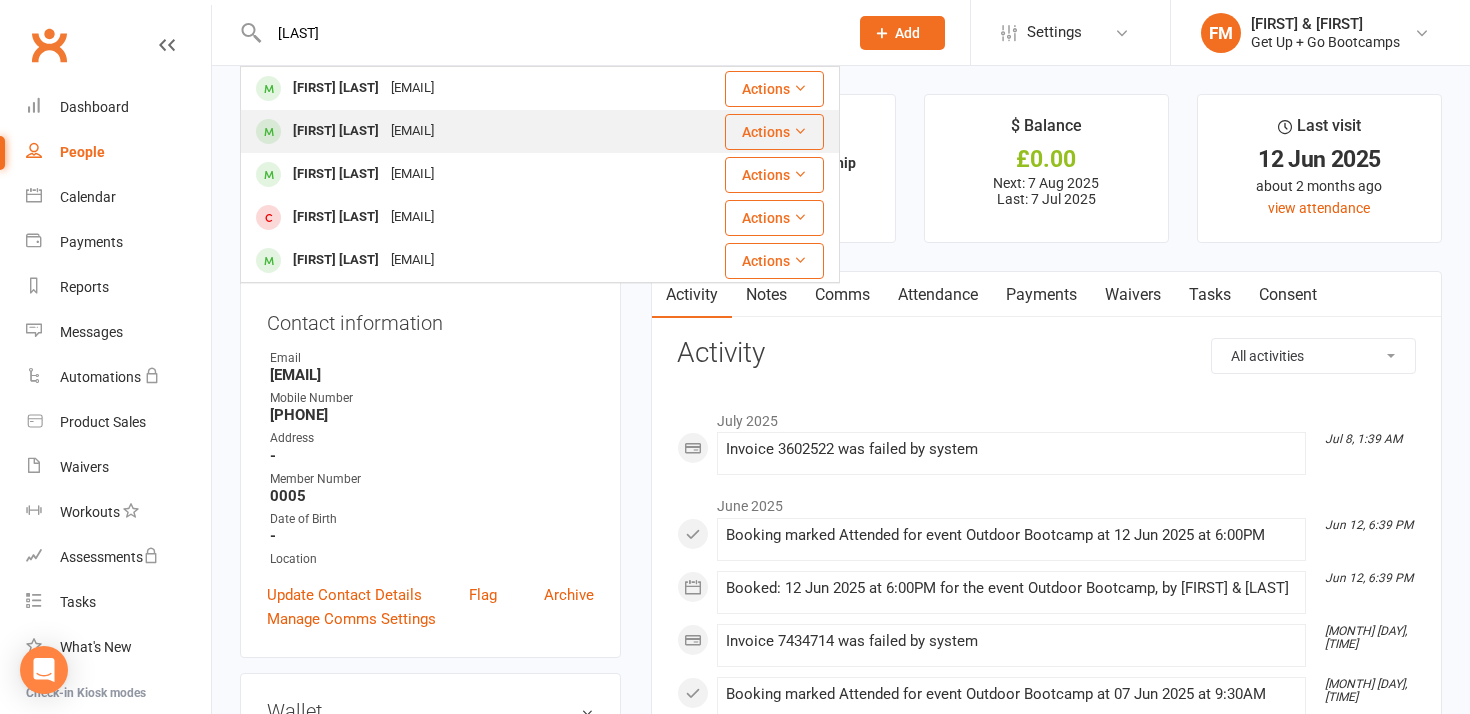type on "[LAST]" 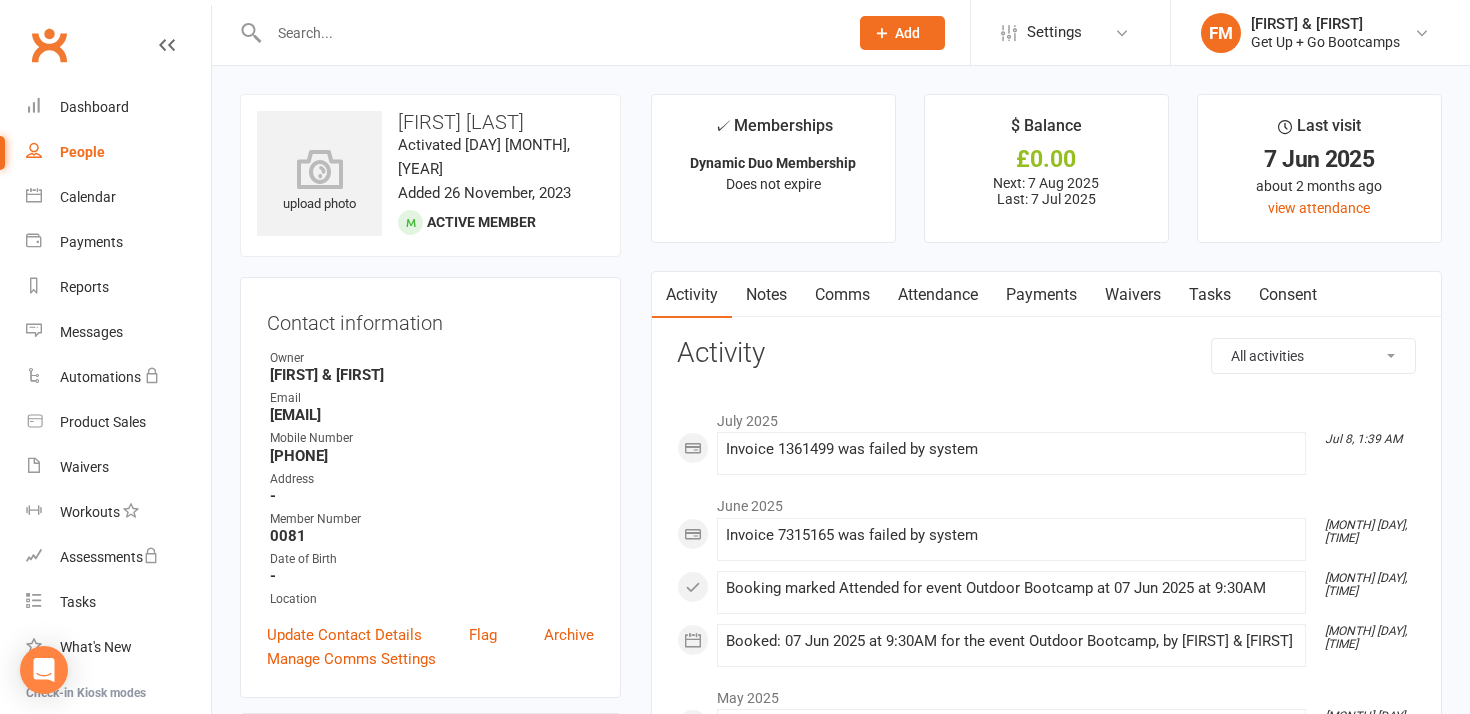 drag, startPoint x: 274, startPoint y: 411, endPoint x: 415, endPoint y: 411, distance: 141 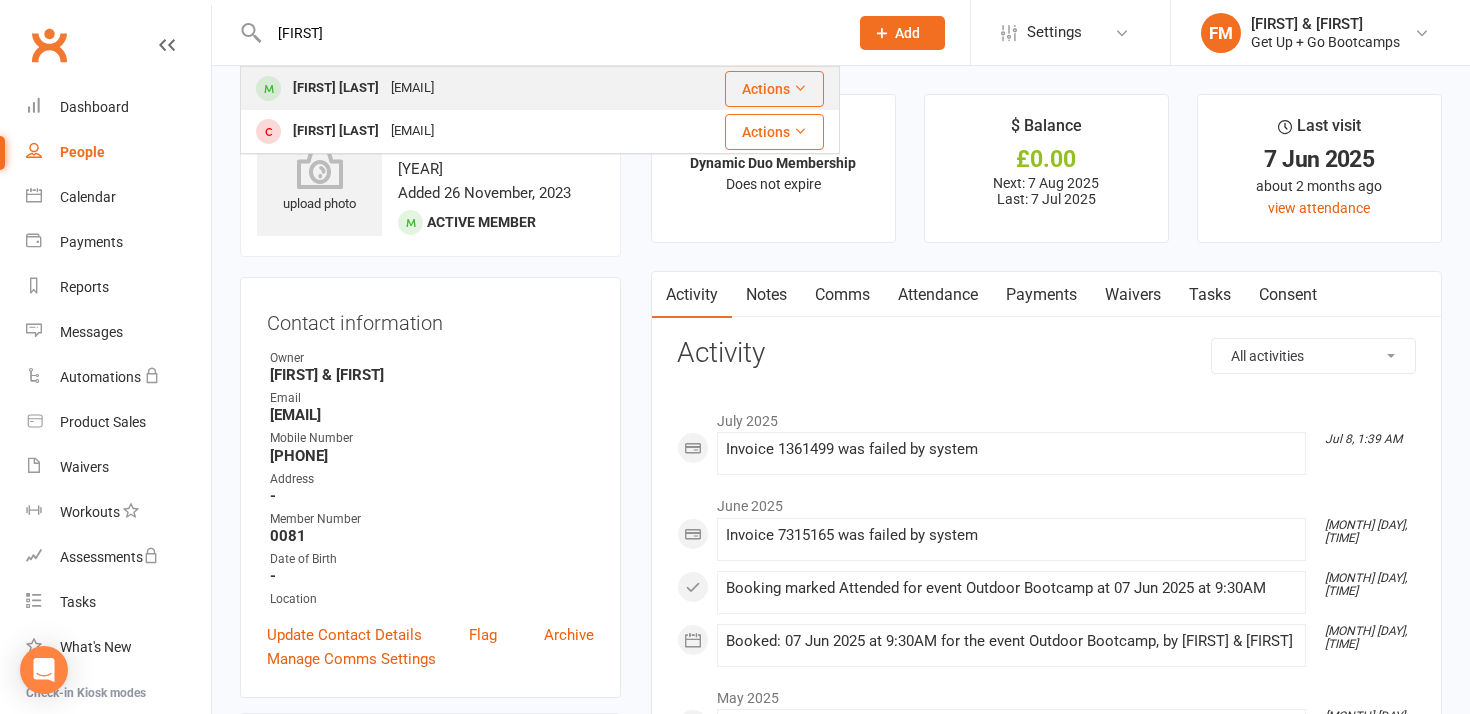 type on "[FIRST]" 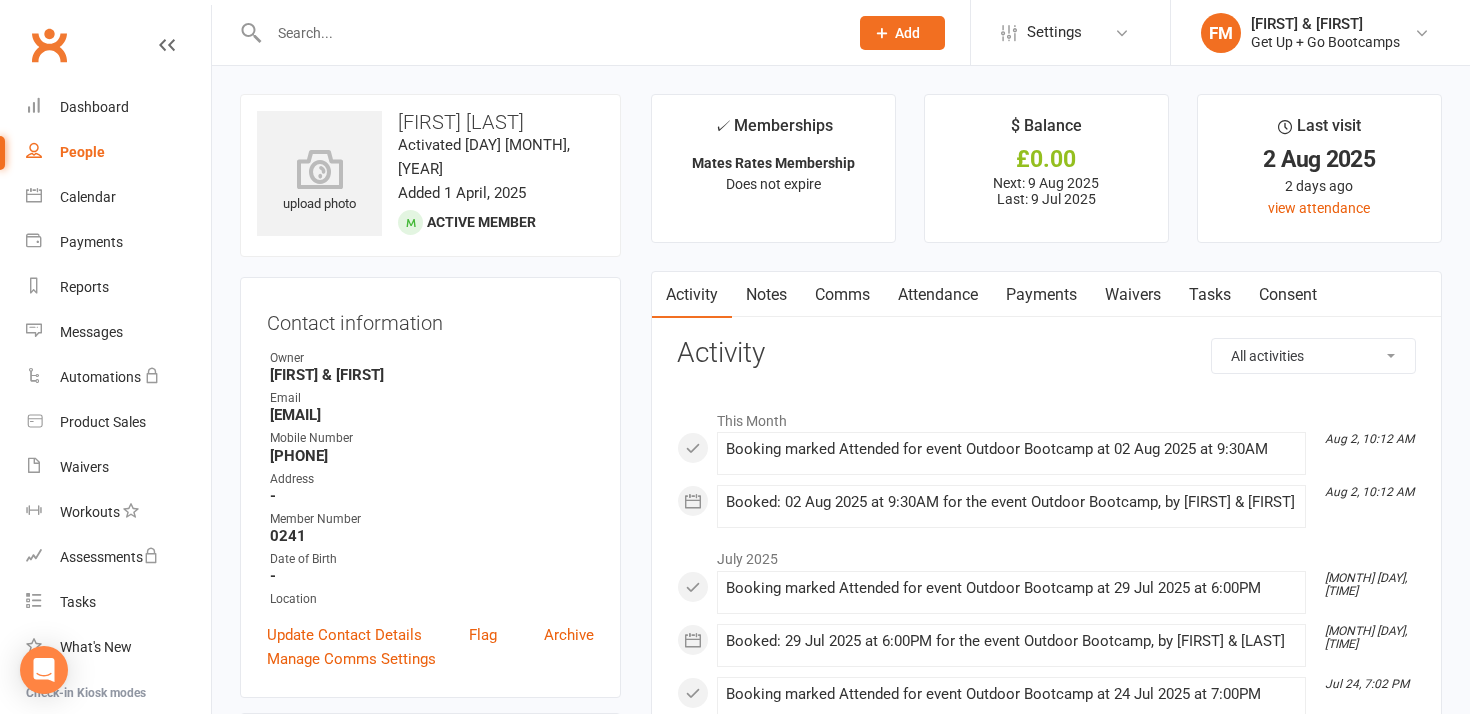 drag, startPoint x: 271, startPoint y: 411, endPoint x: 431, endPoint y: 411, distance: 160 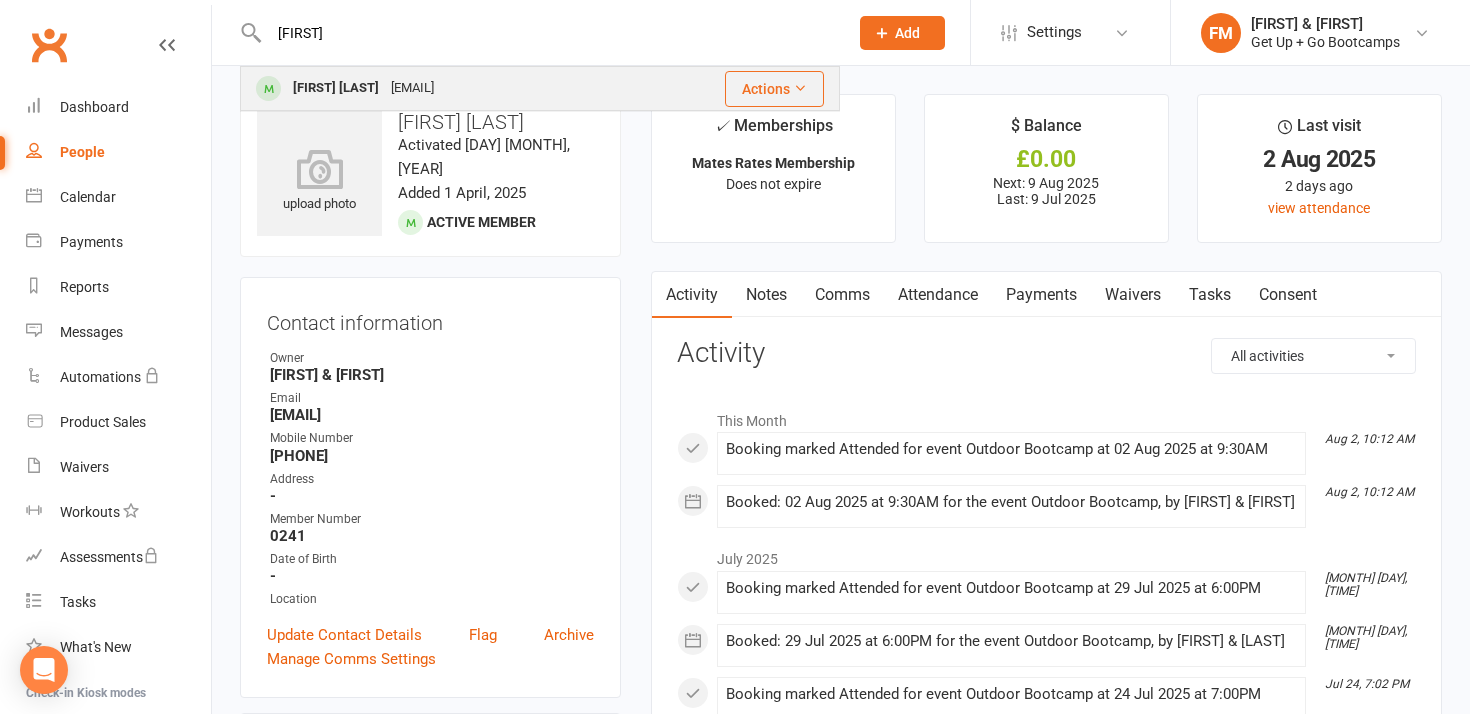 type on "[FIRST]" 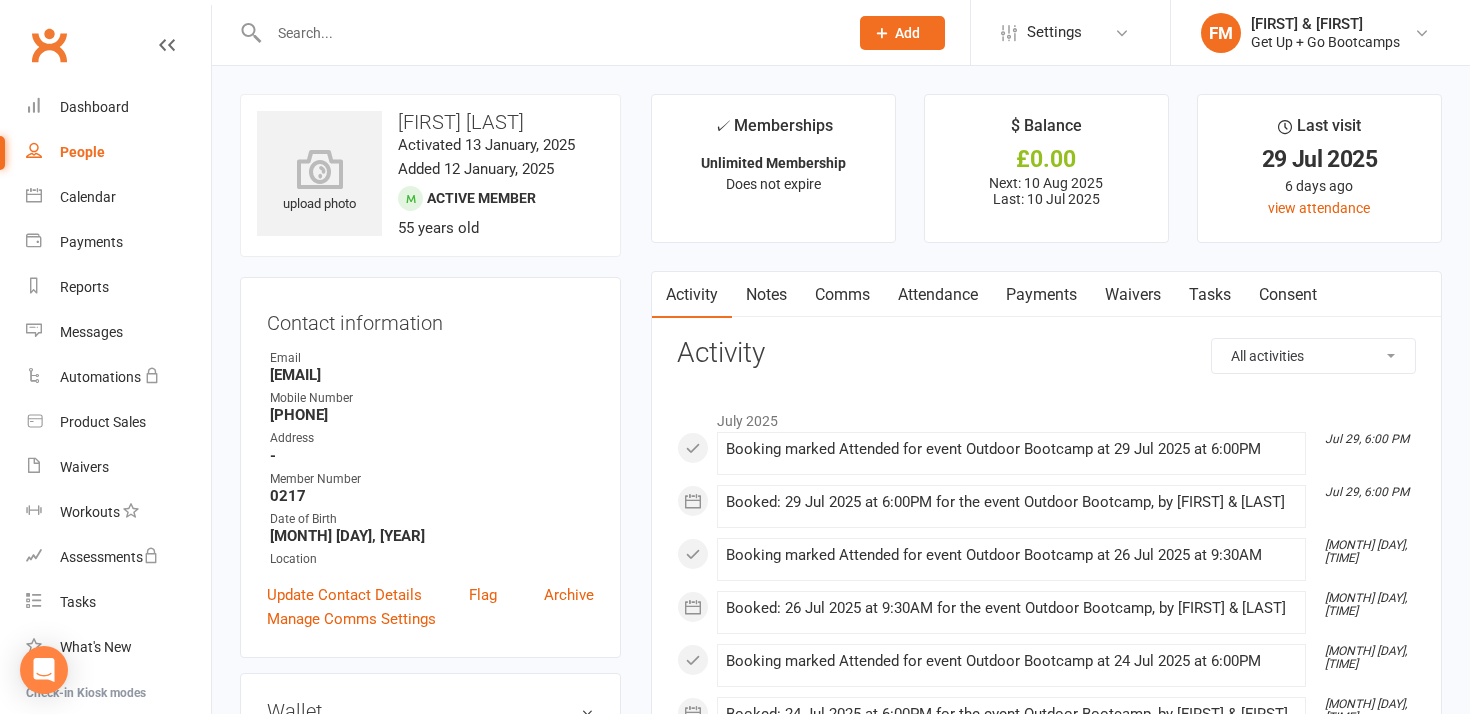 drag, startPoint x: 270, startPoint y: 373, endPoint x: 534, endPoint y: 375, distance: 264.00757 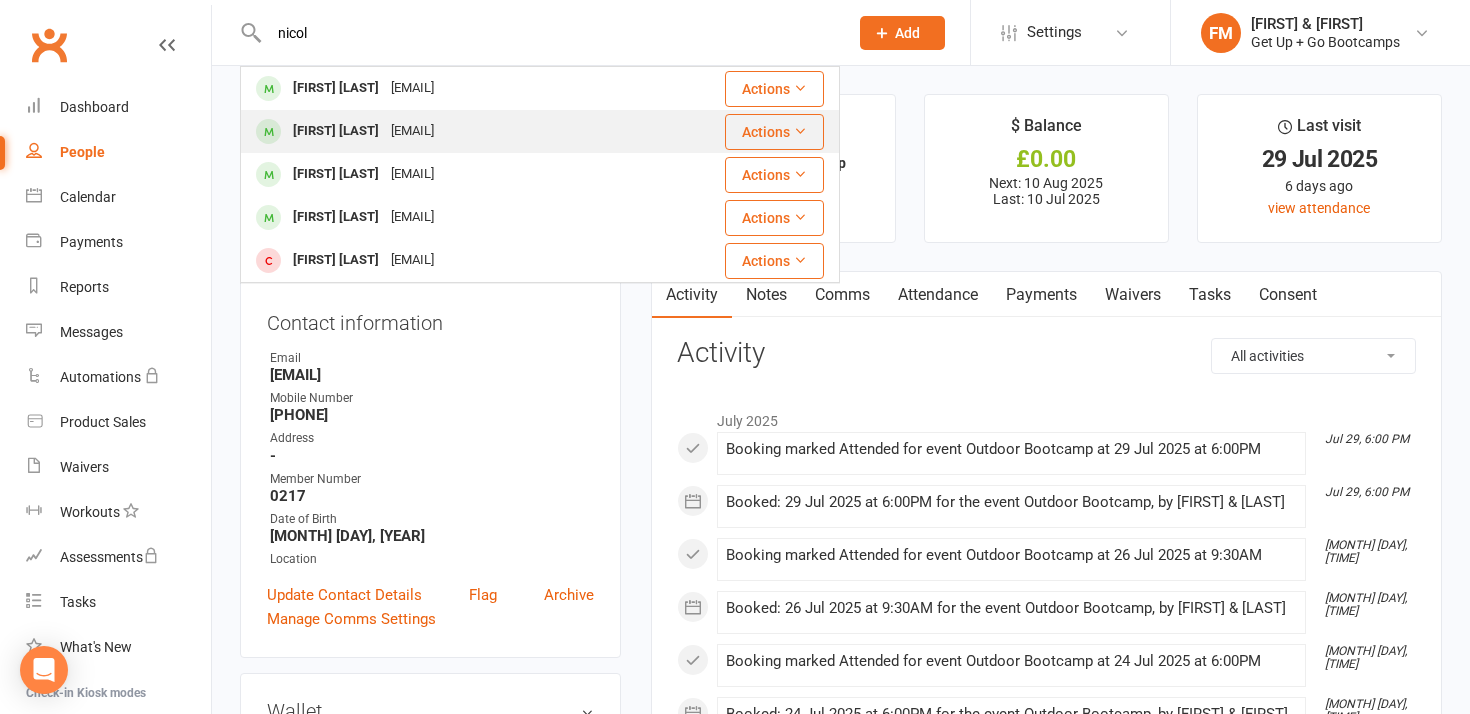 type on "nicol" 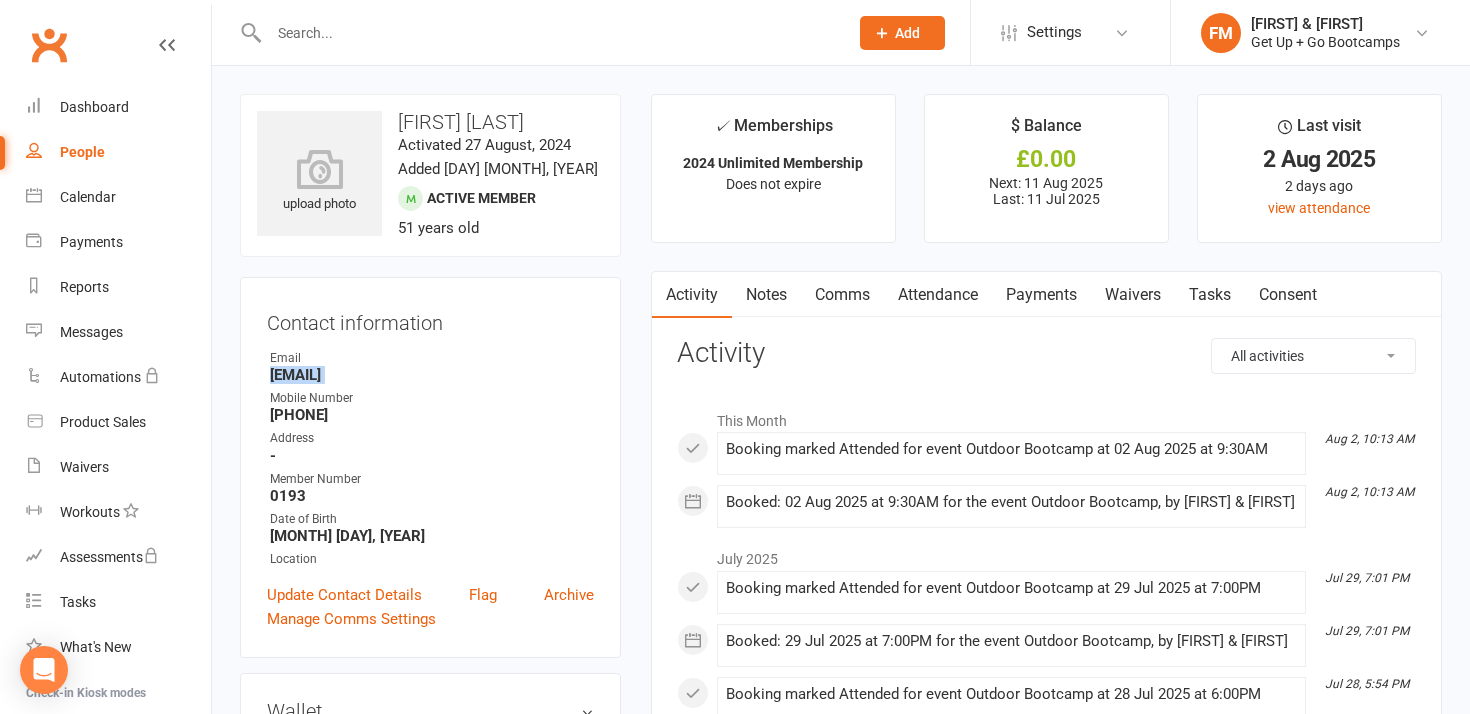 drag, startPoint x: 270, startPoint y: 375, endPoint x: 436, endPoint y: 386, distance: 166.36406 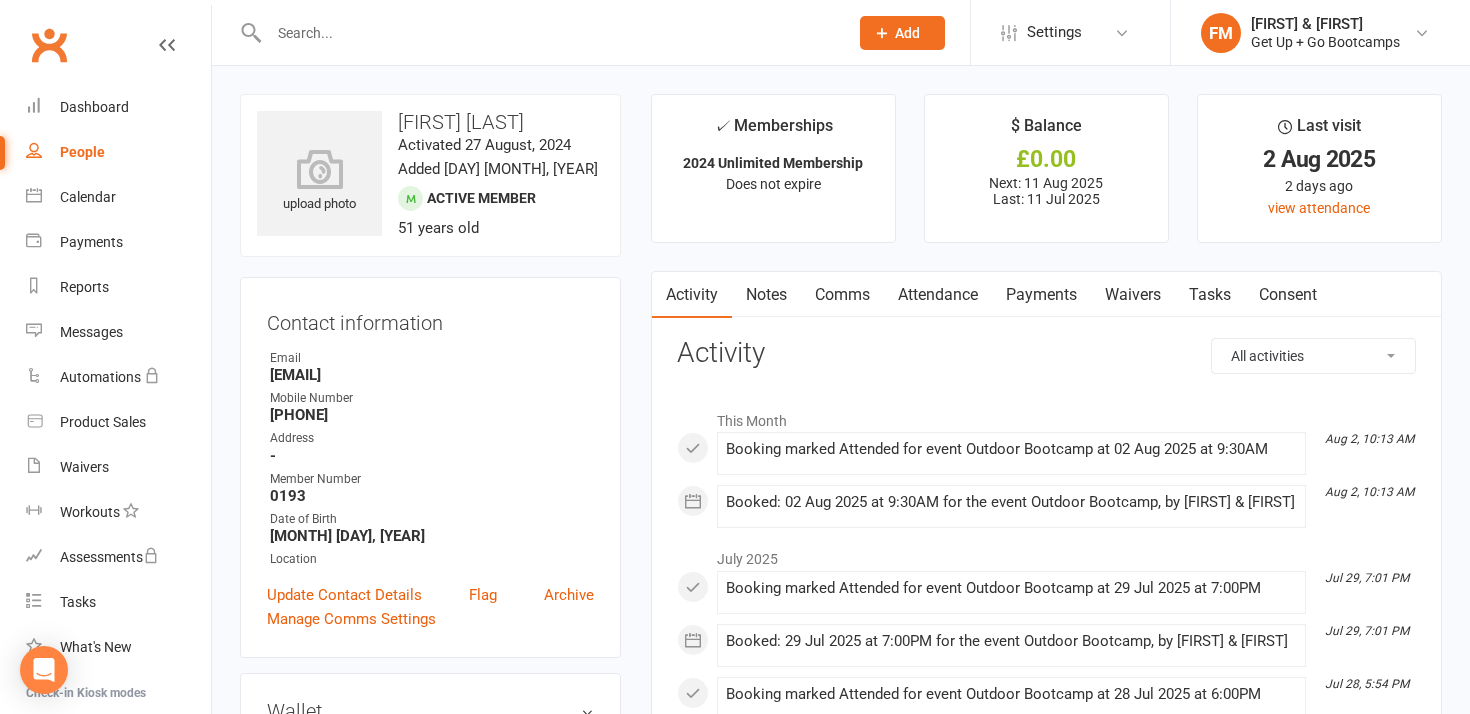 click at bounding box center [548, 33] 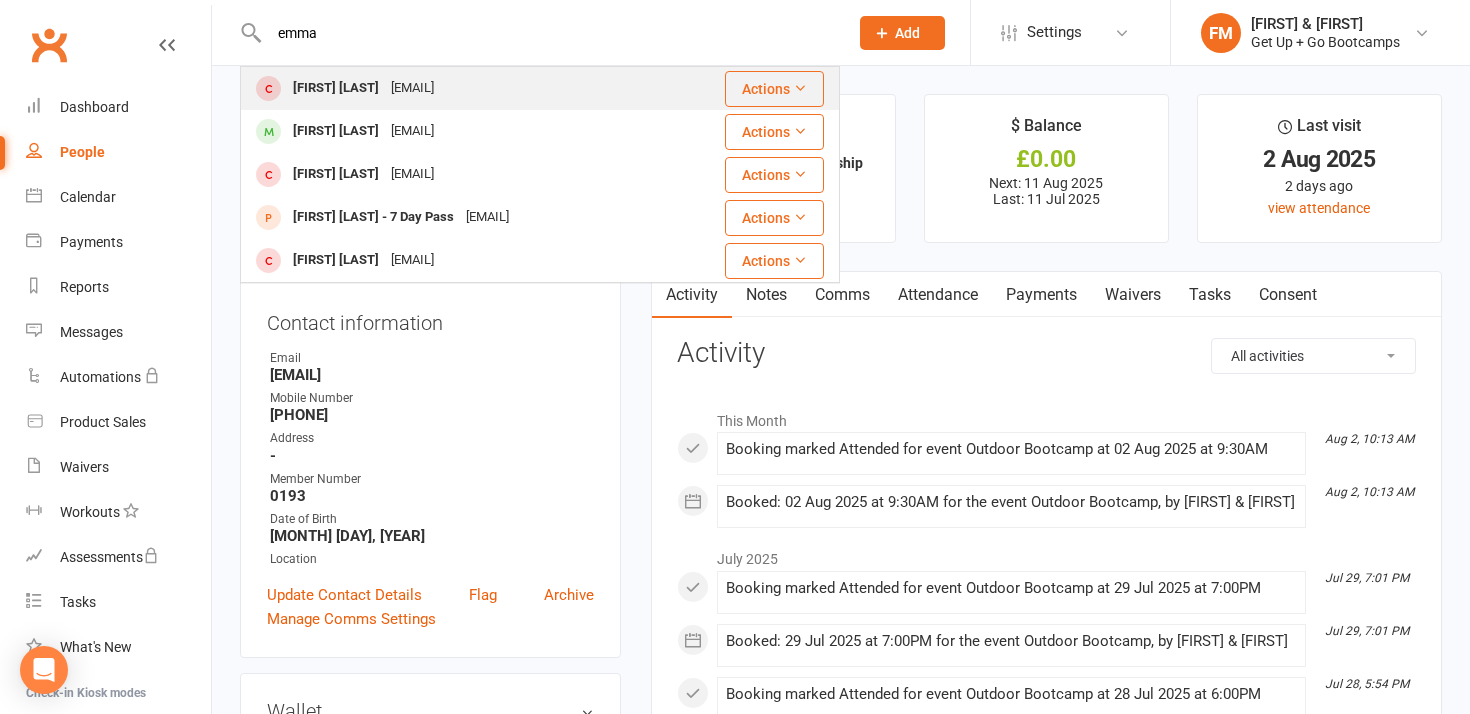 type on "emma" 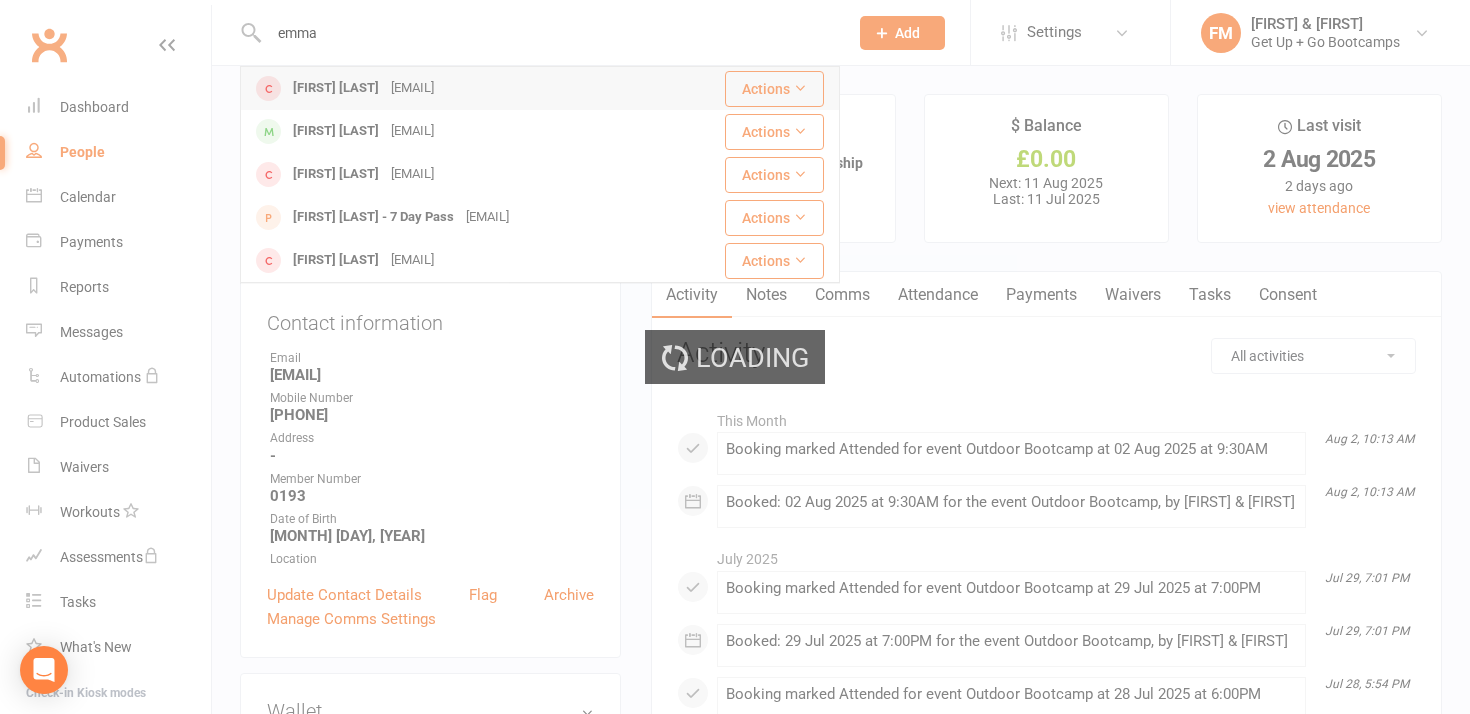 type 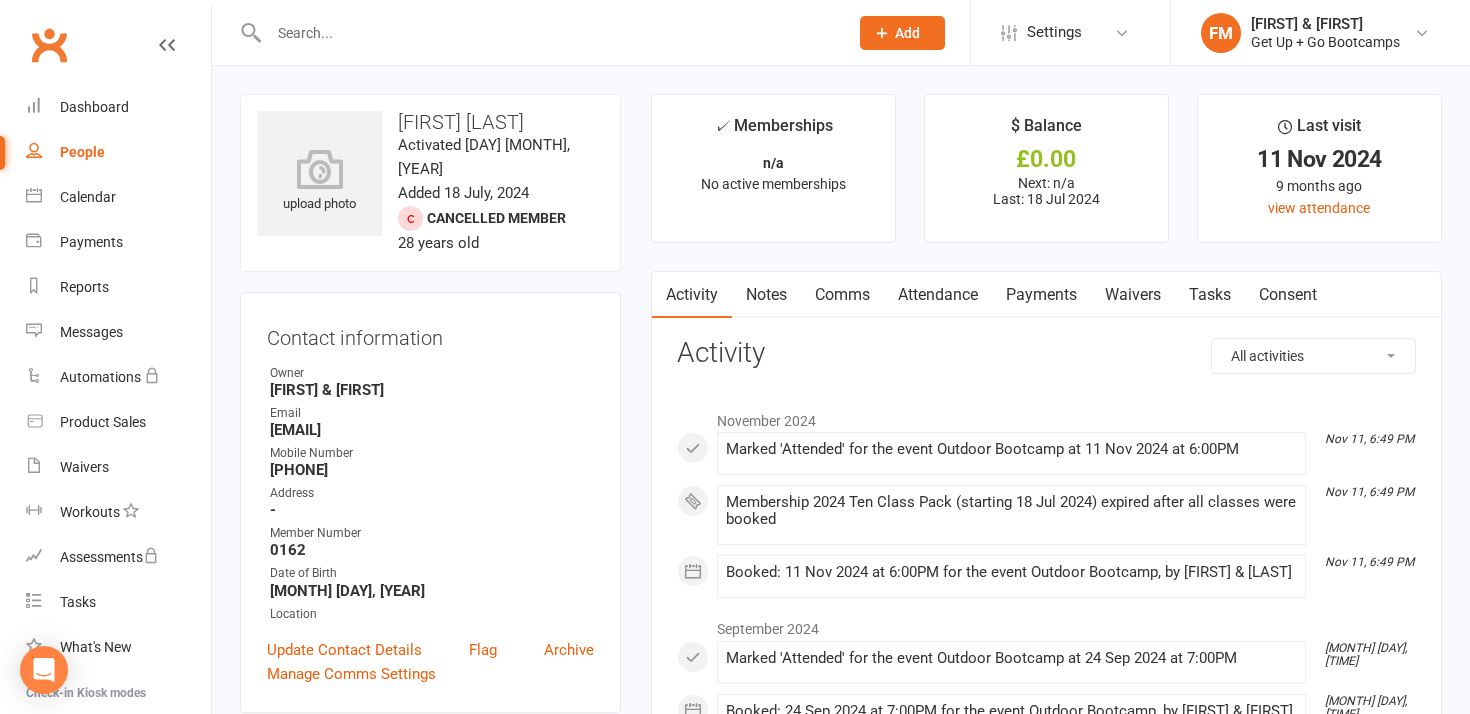 drag, startPoint x: 270, startPoint y: 413, endPoint x: 453, endPoint y: 403, distance: 183.27303 